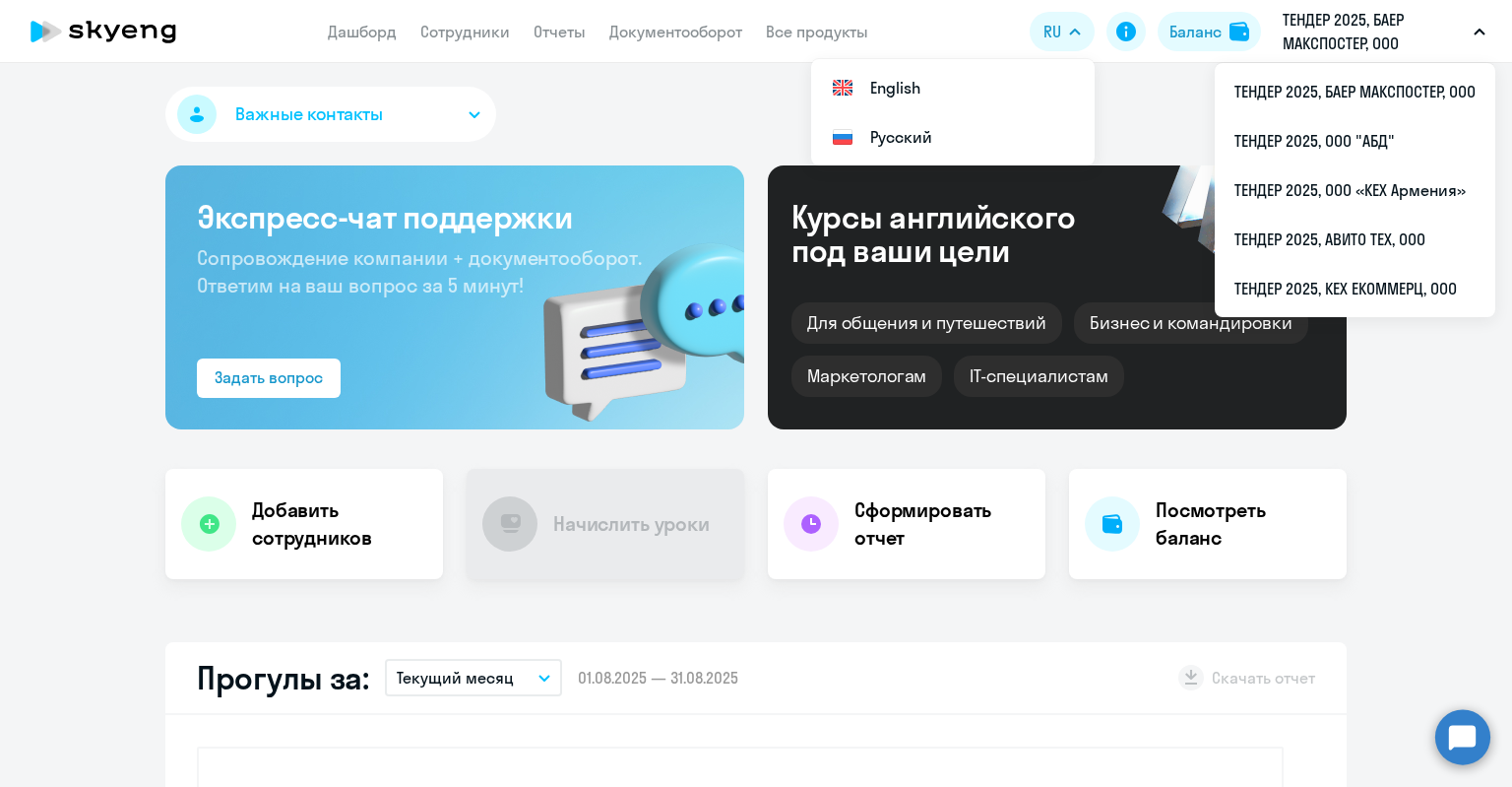 scroll, scrollTop: 0, scrollLeft: 0, axis: both 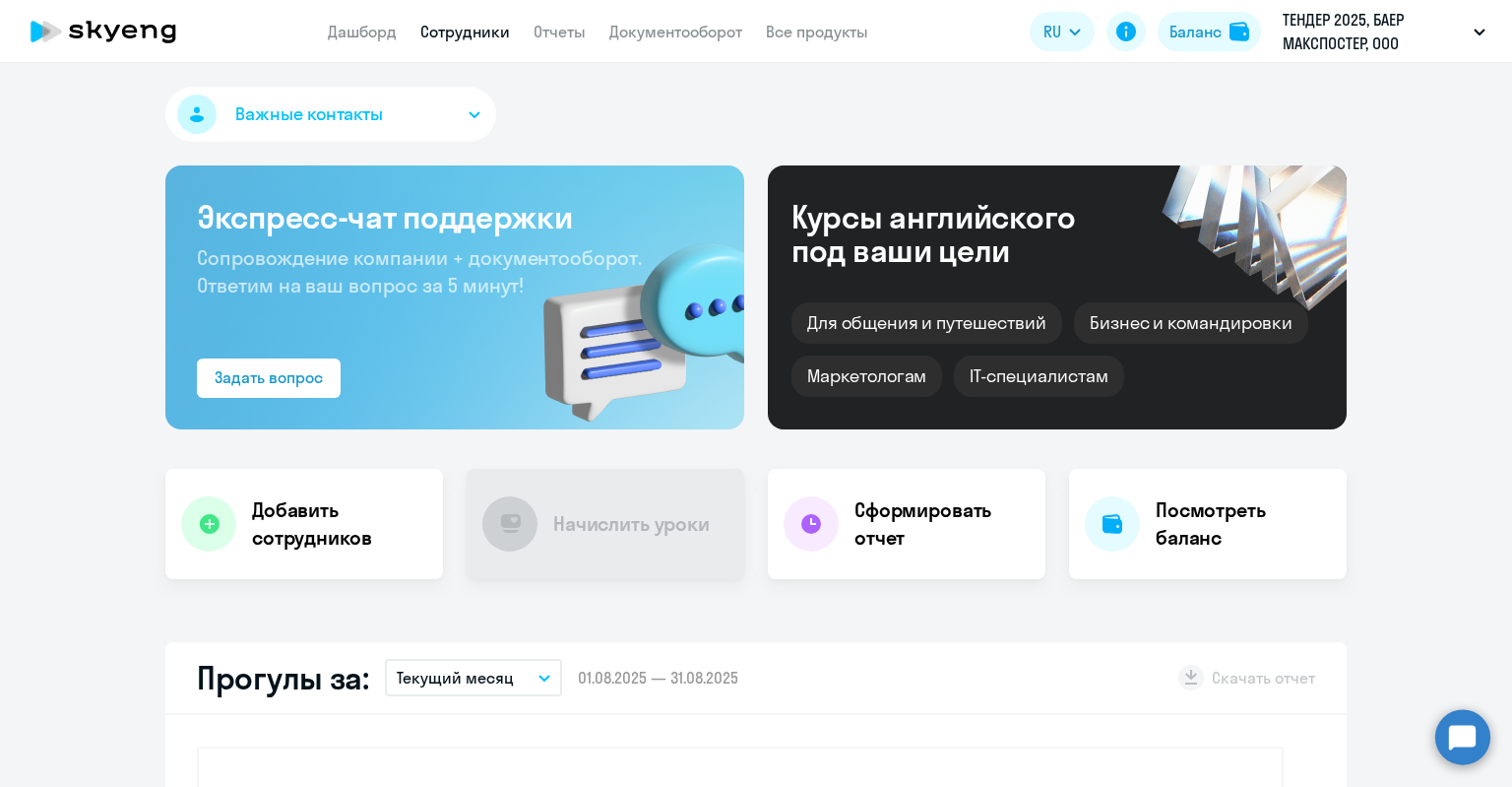 click on "Сотрудники" at bounding box center (465, 32) 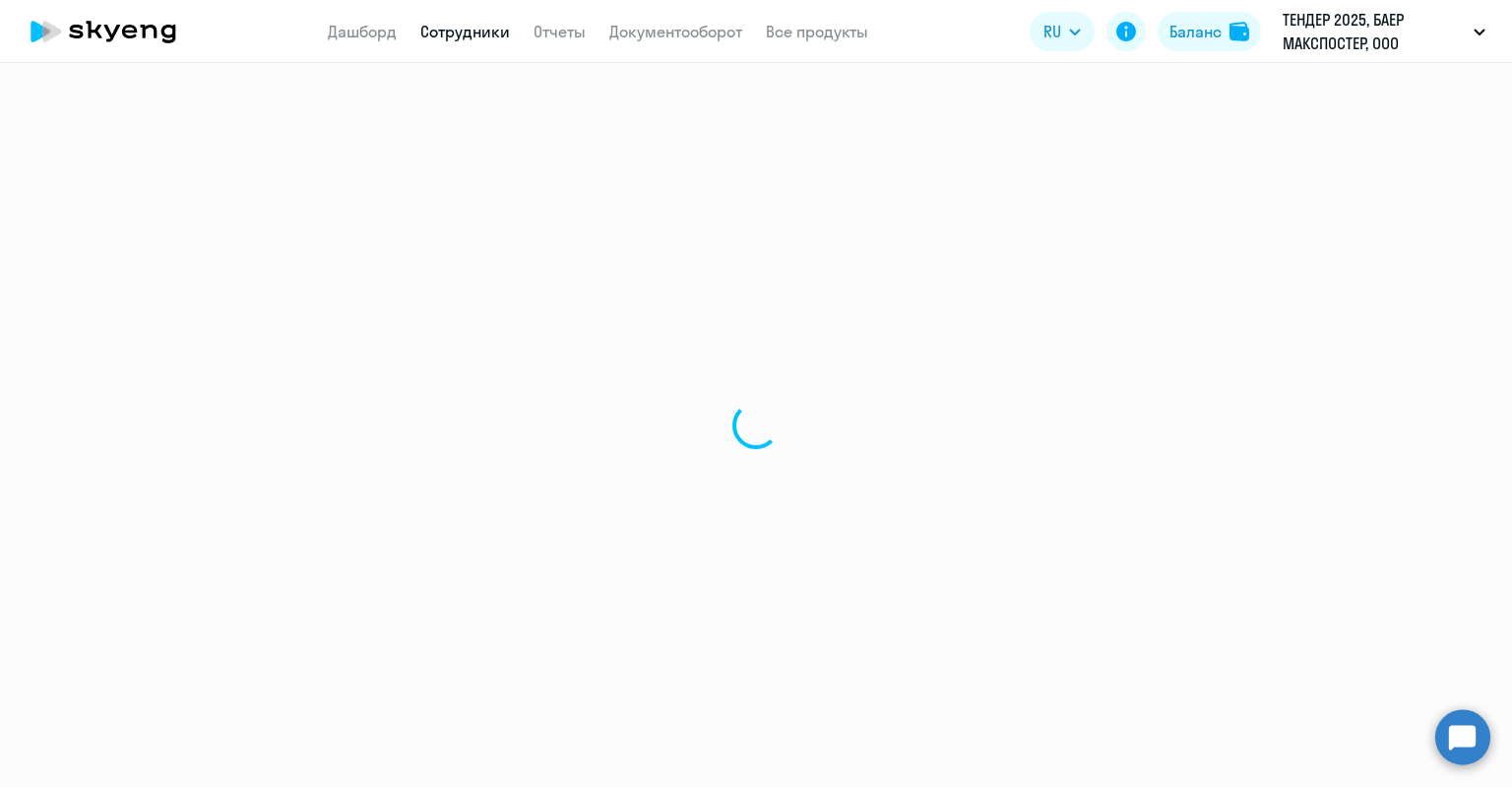 select on "30" 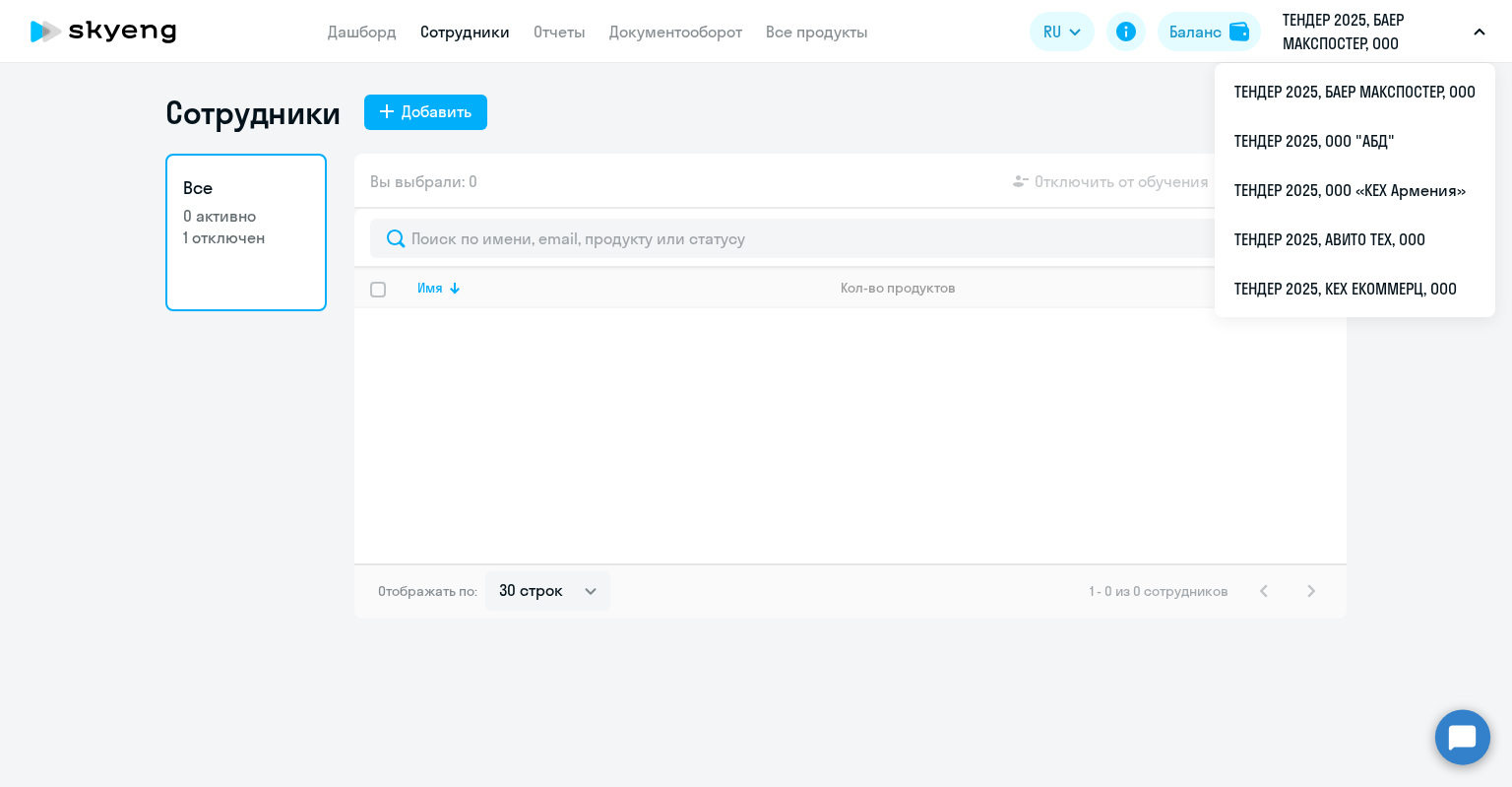drag, startPoint x: 1380, startPoint y: 13, endPoint x: 1376, endPoint y: 25, distance: 12.649111 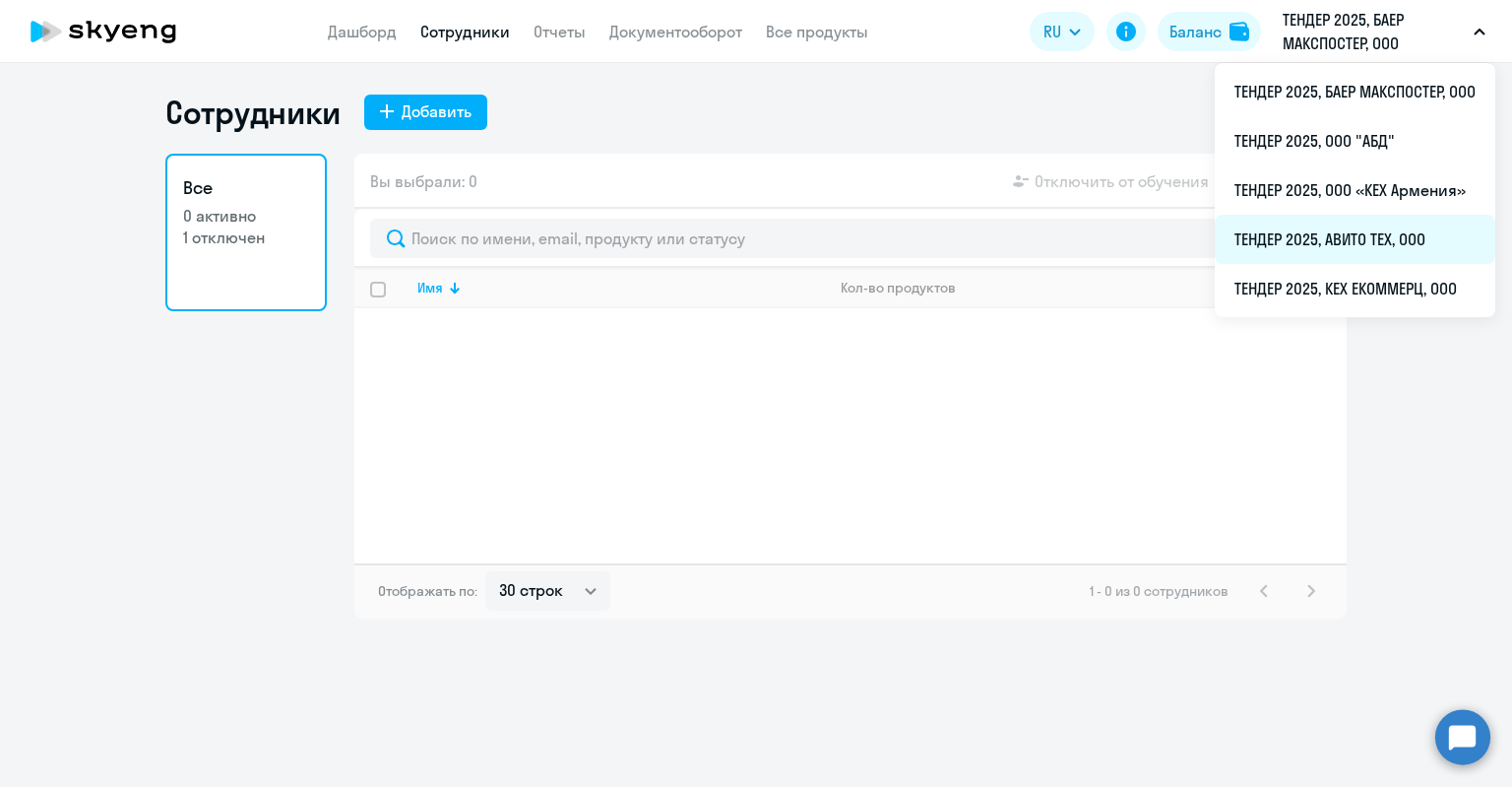 click on "ТЕНДЕР 2025, АВИТО ТЕХ, ООО" at bounding box center (1354, 239) 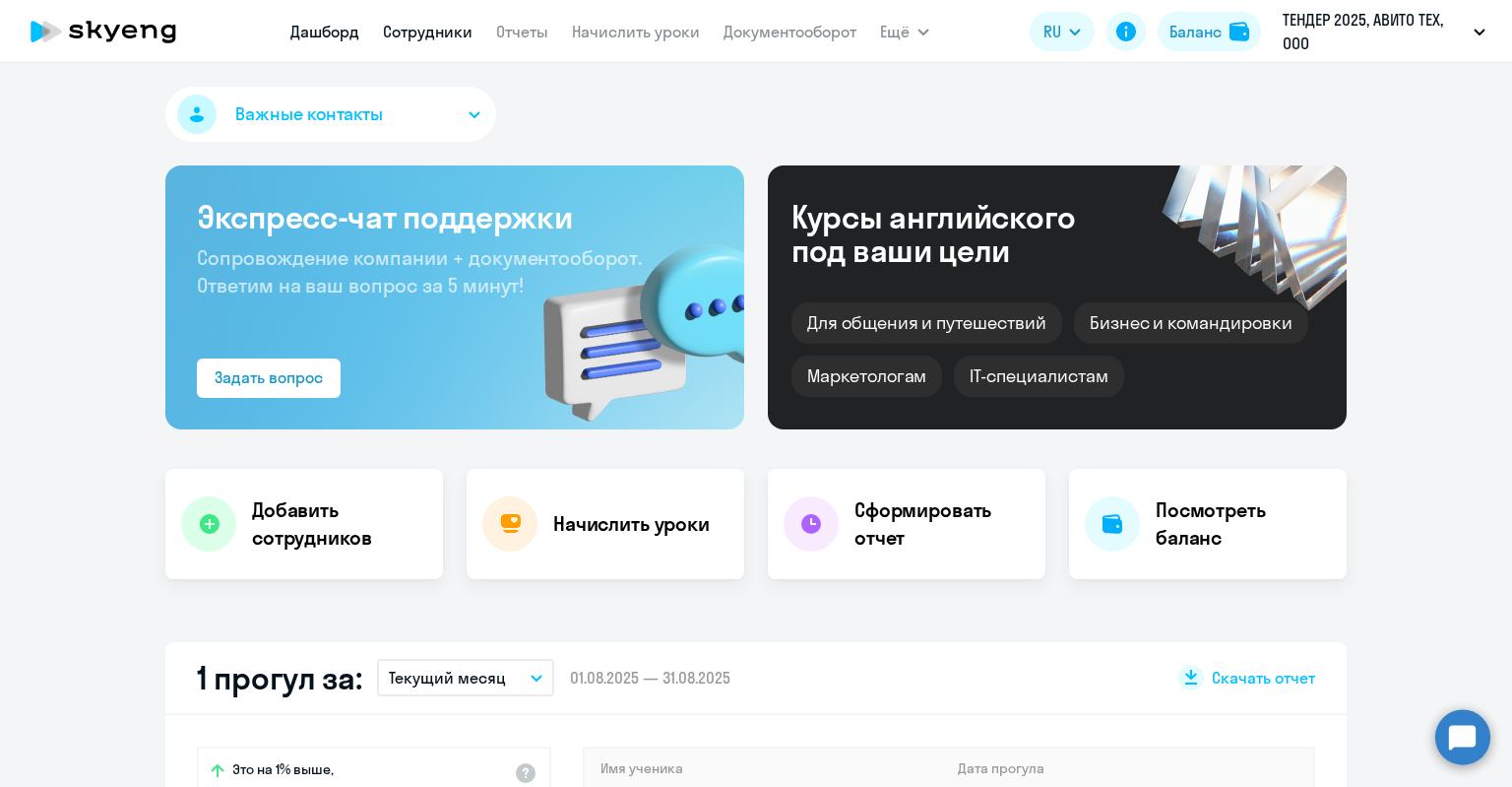 select on "30" 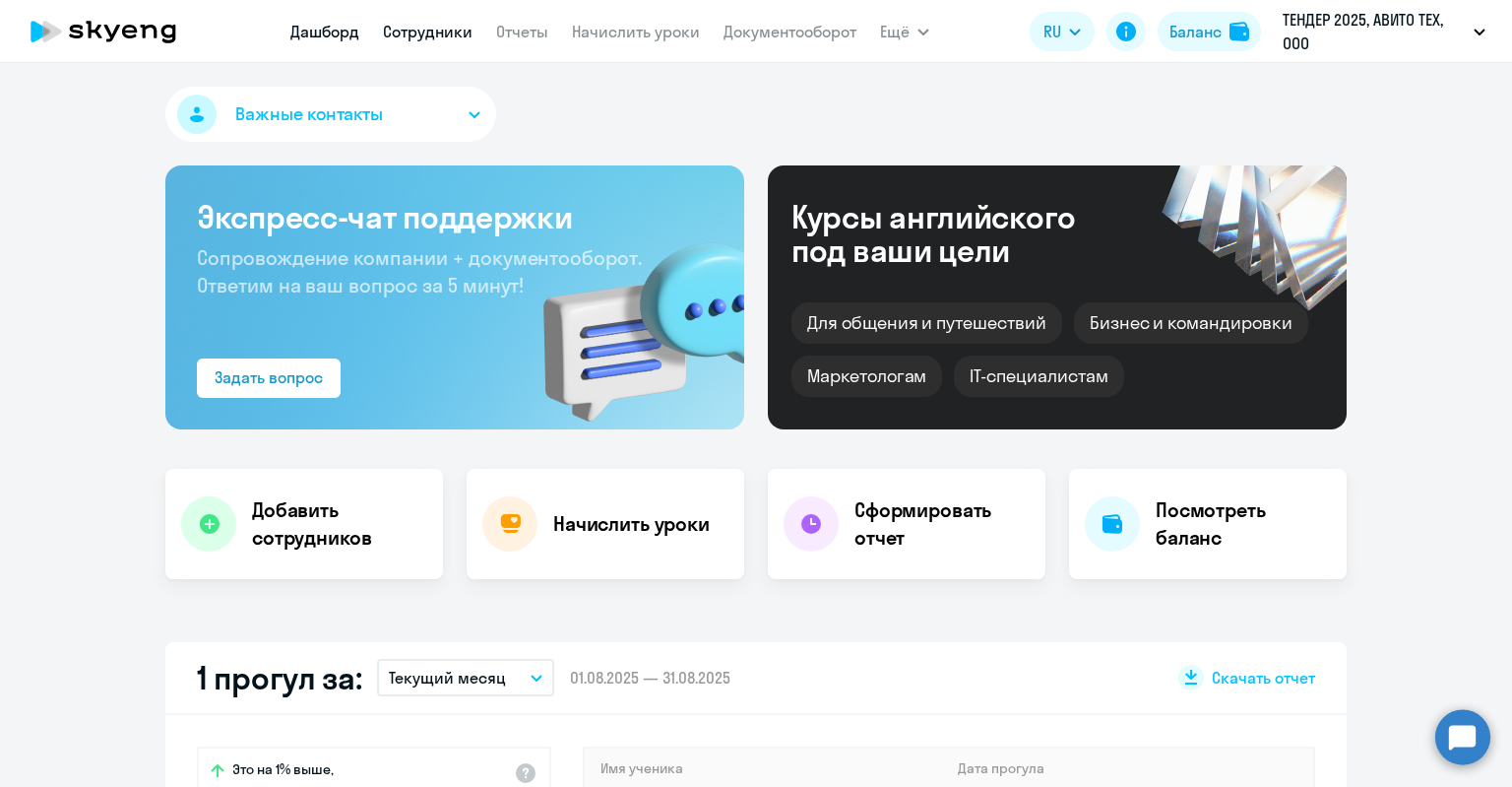click on "Сотрудники" at bounding box center [427, 32] 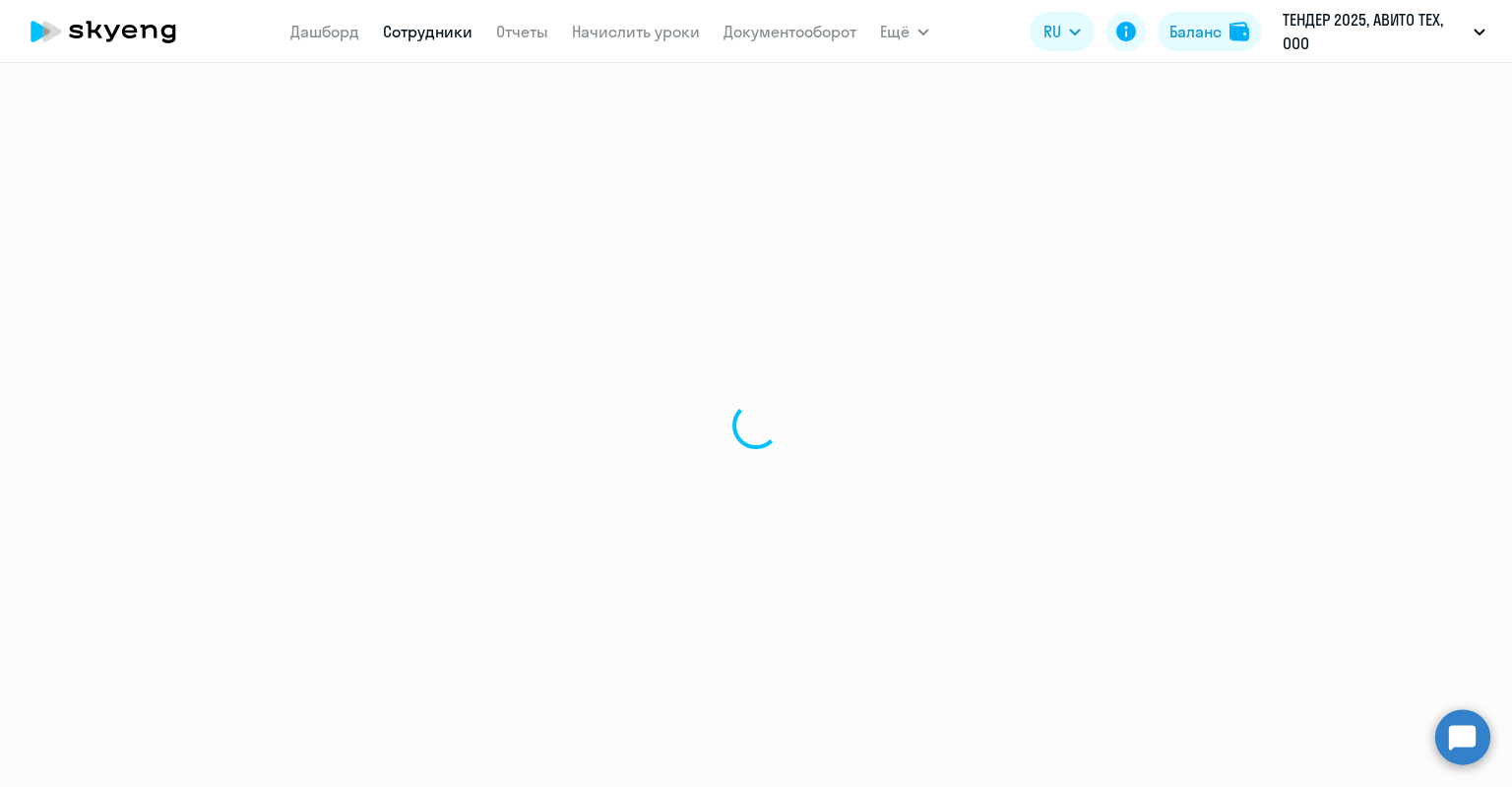 select on "30" 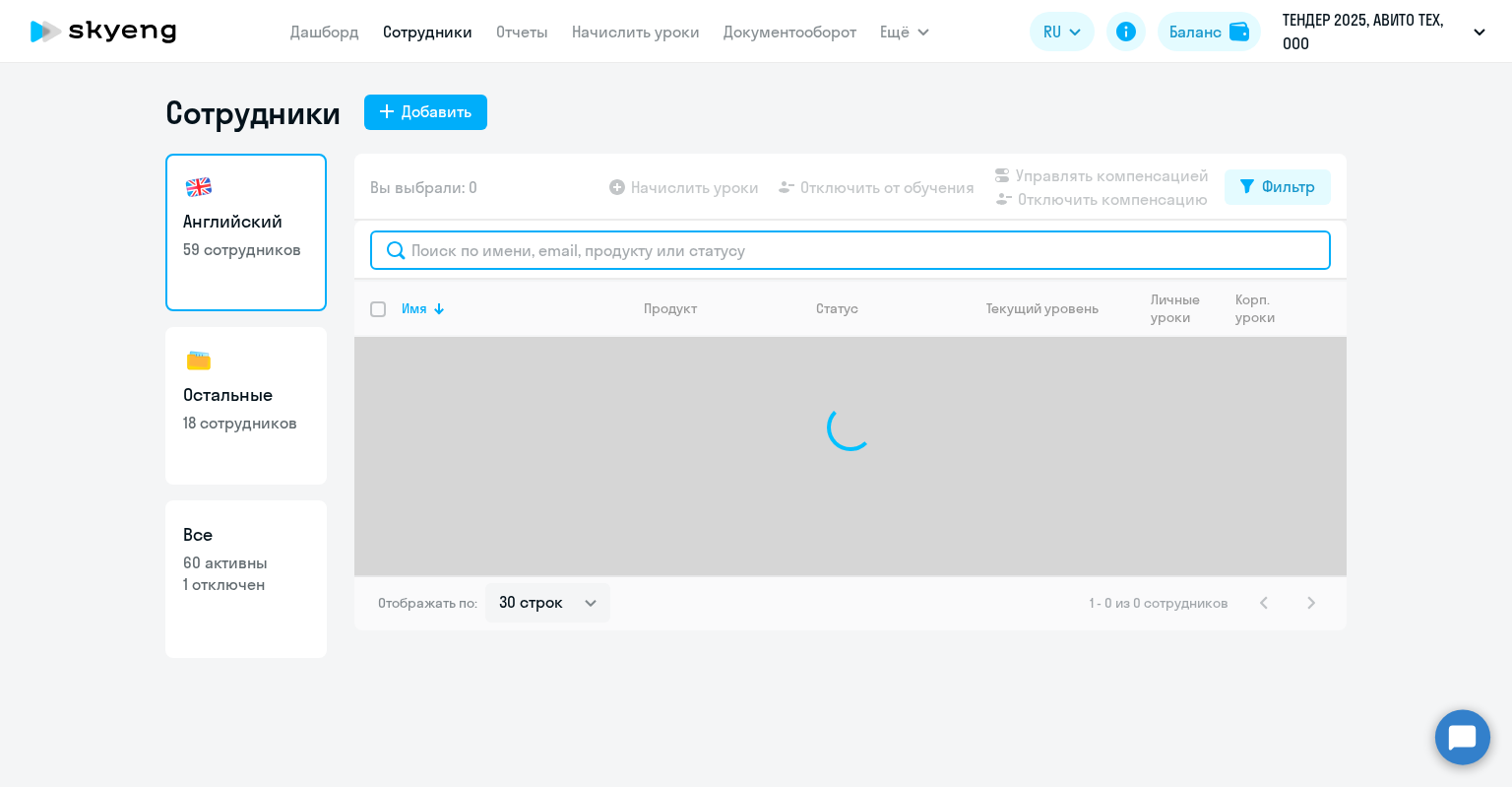 click 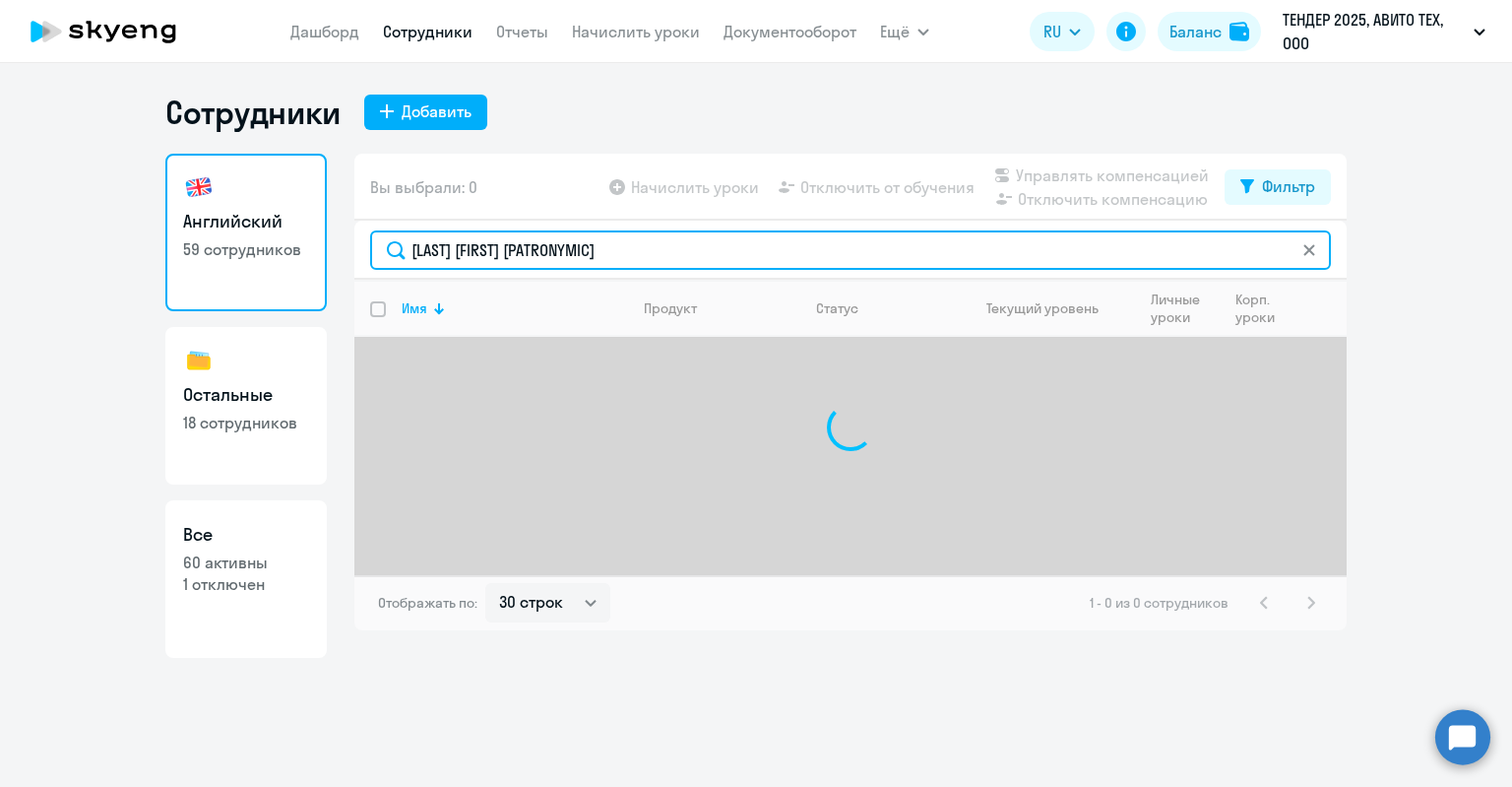 drag, startPoint x: 608, startPoint y: 246, endPoint x: 512, endPoint y: 251, distance: 96.13012 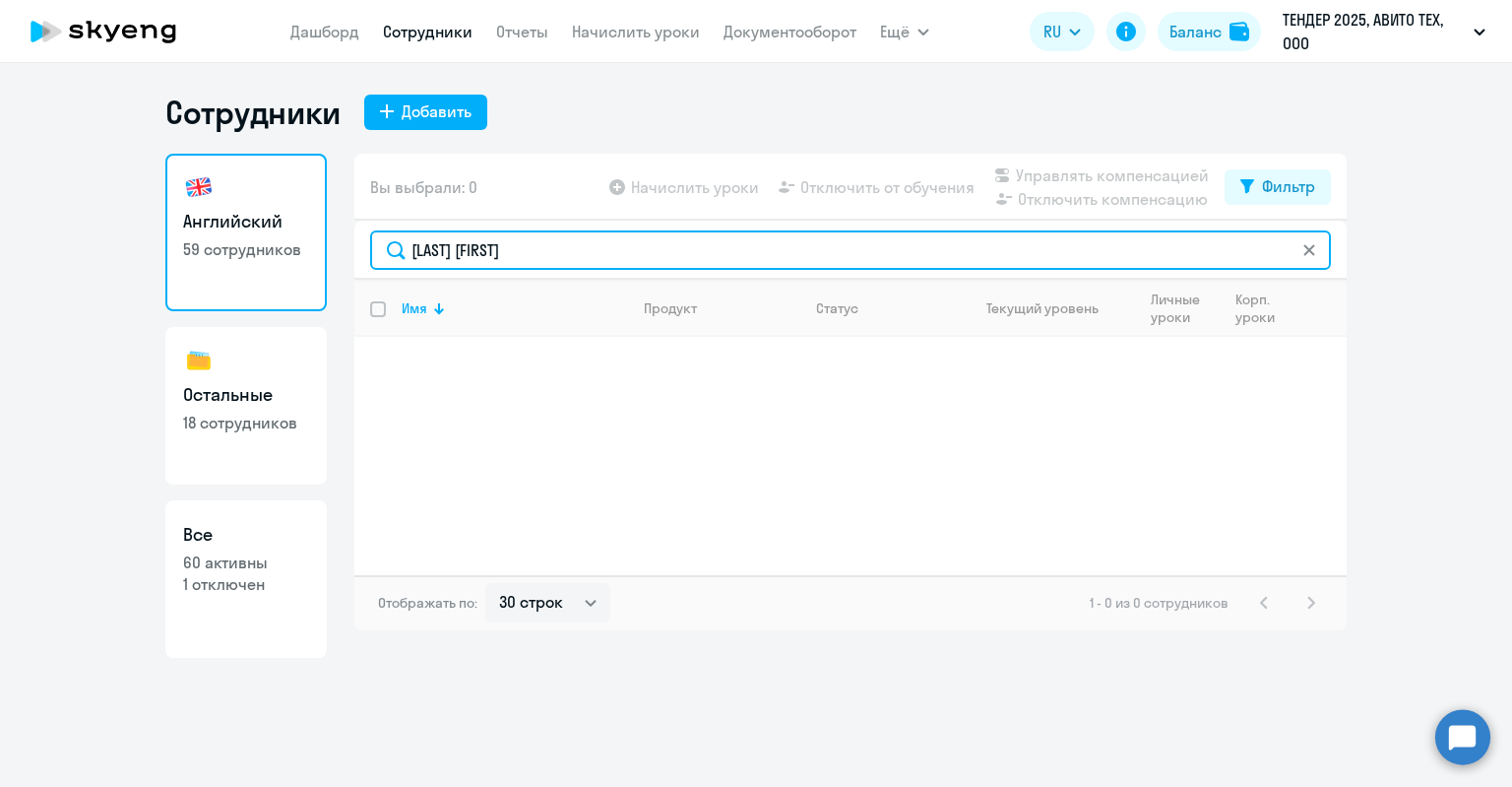 drag, startPoint x: 522, startPoint y: 255, endPoint x: 469, endPoint y: 251, distance: 53.150729 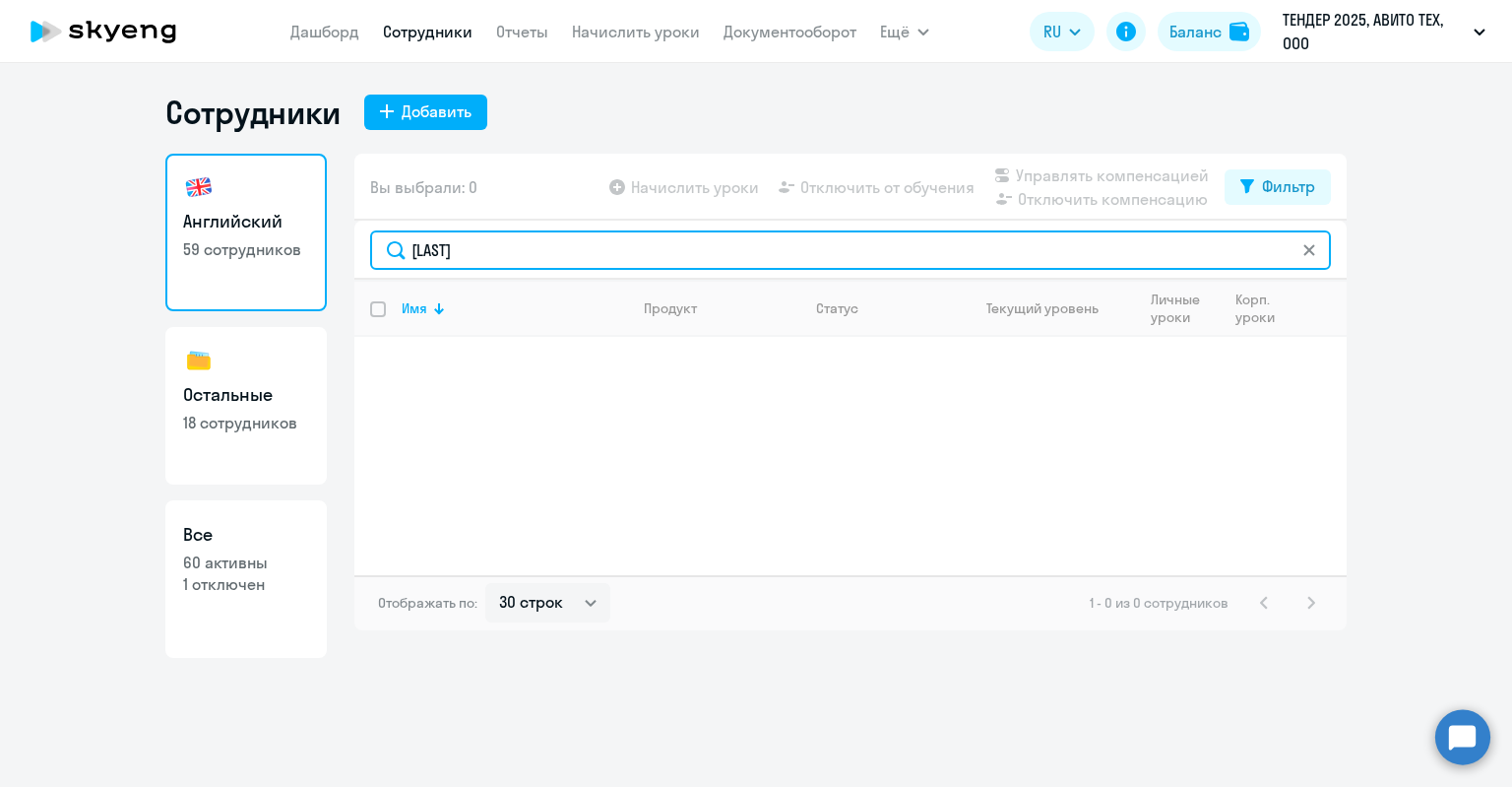 drag, startPoint x: 519, startPoint y: 249, endPoint x: 381, endPoint y: 250, distance: 138.00362 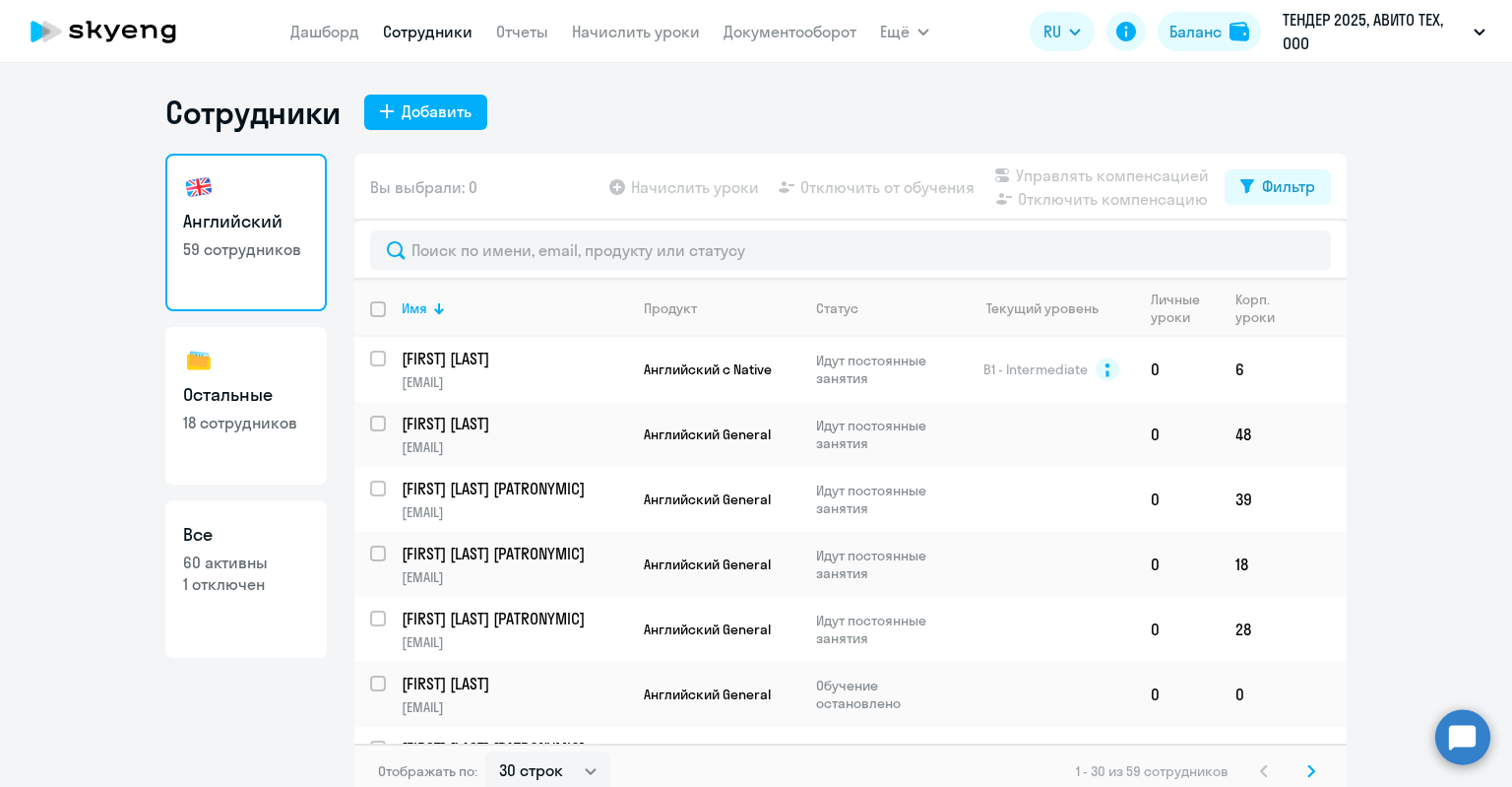 click on "60 активны" 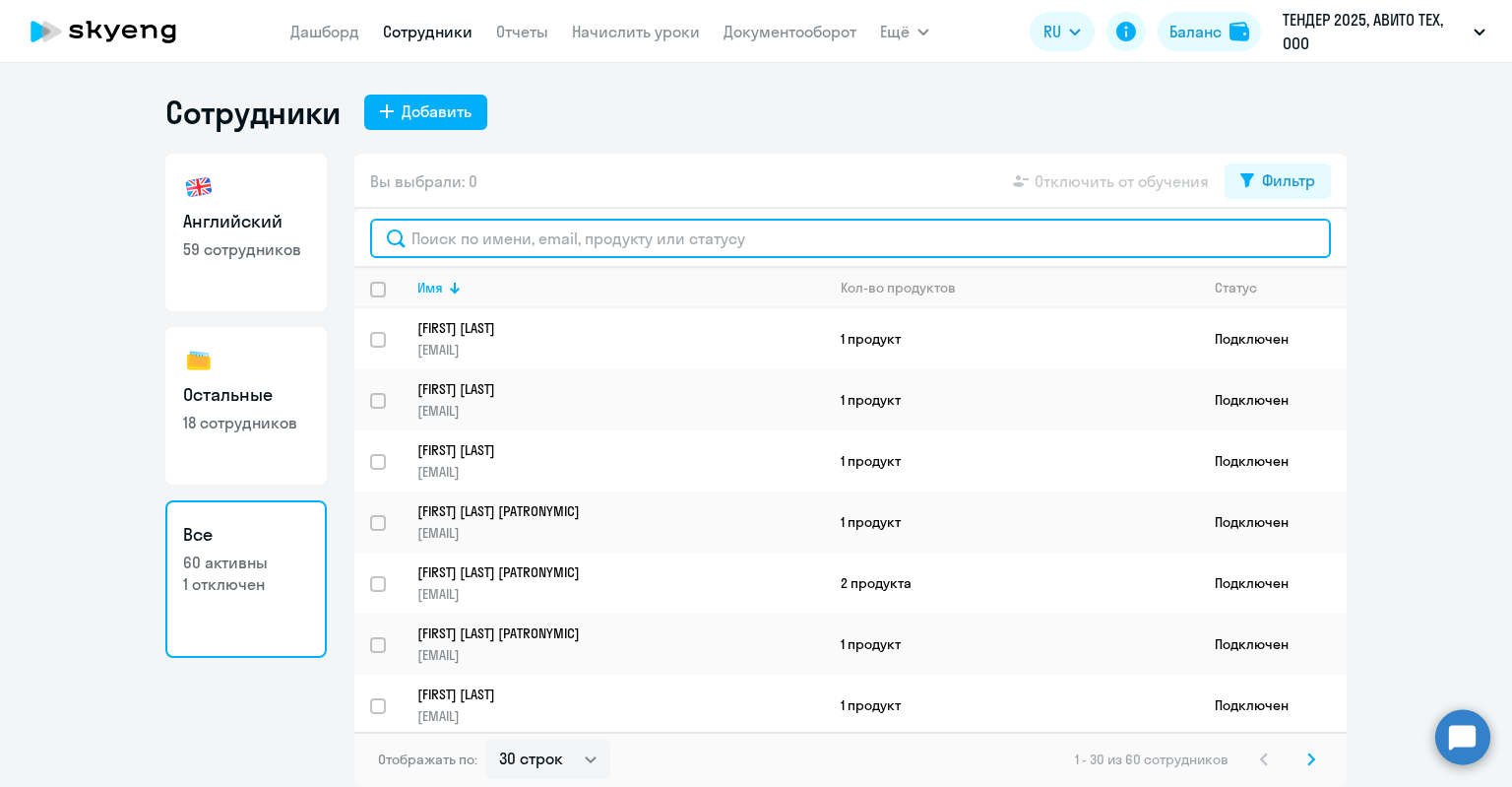 click 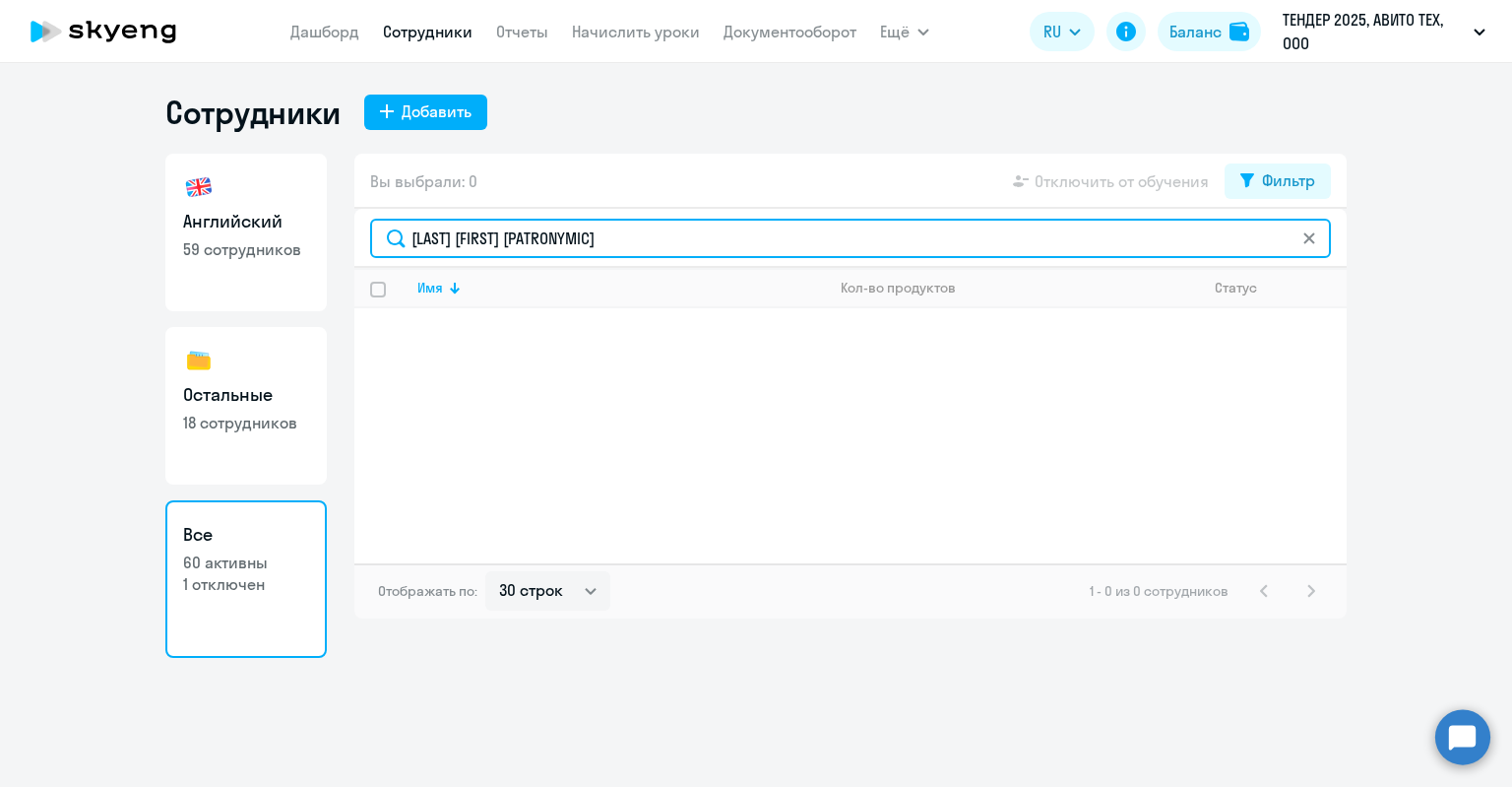 drag, startPoint x: 593, startPoint y: 248, endPoint x: 512, endPoint y: 241, distance: 81.30191 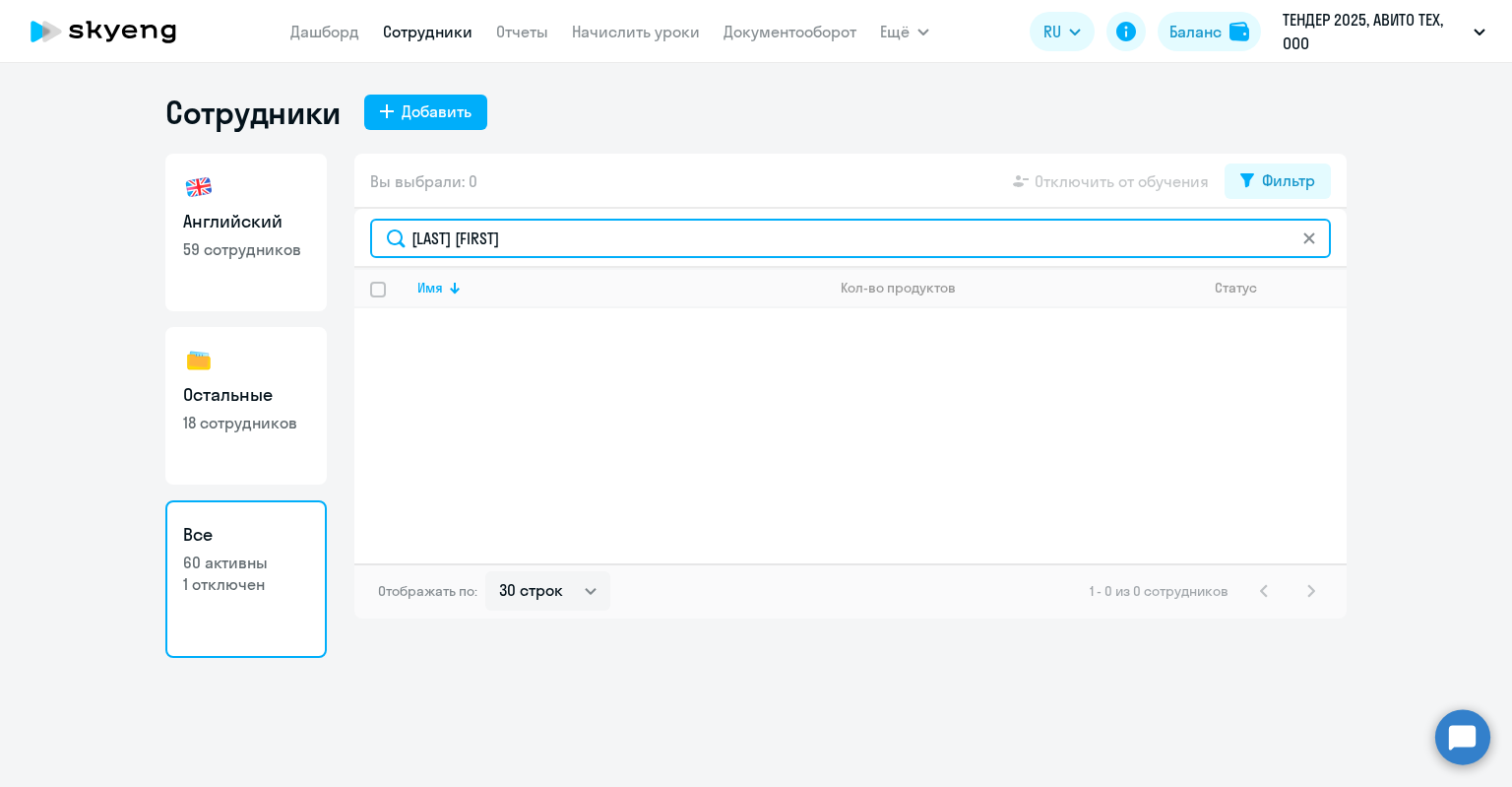 drag, startPoint x: 459, startPoint y: 240, endPoint x: 377, endPoint y: 238, distance: 82.02439 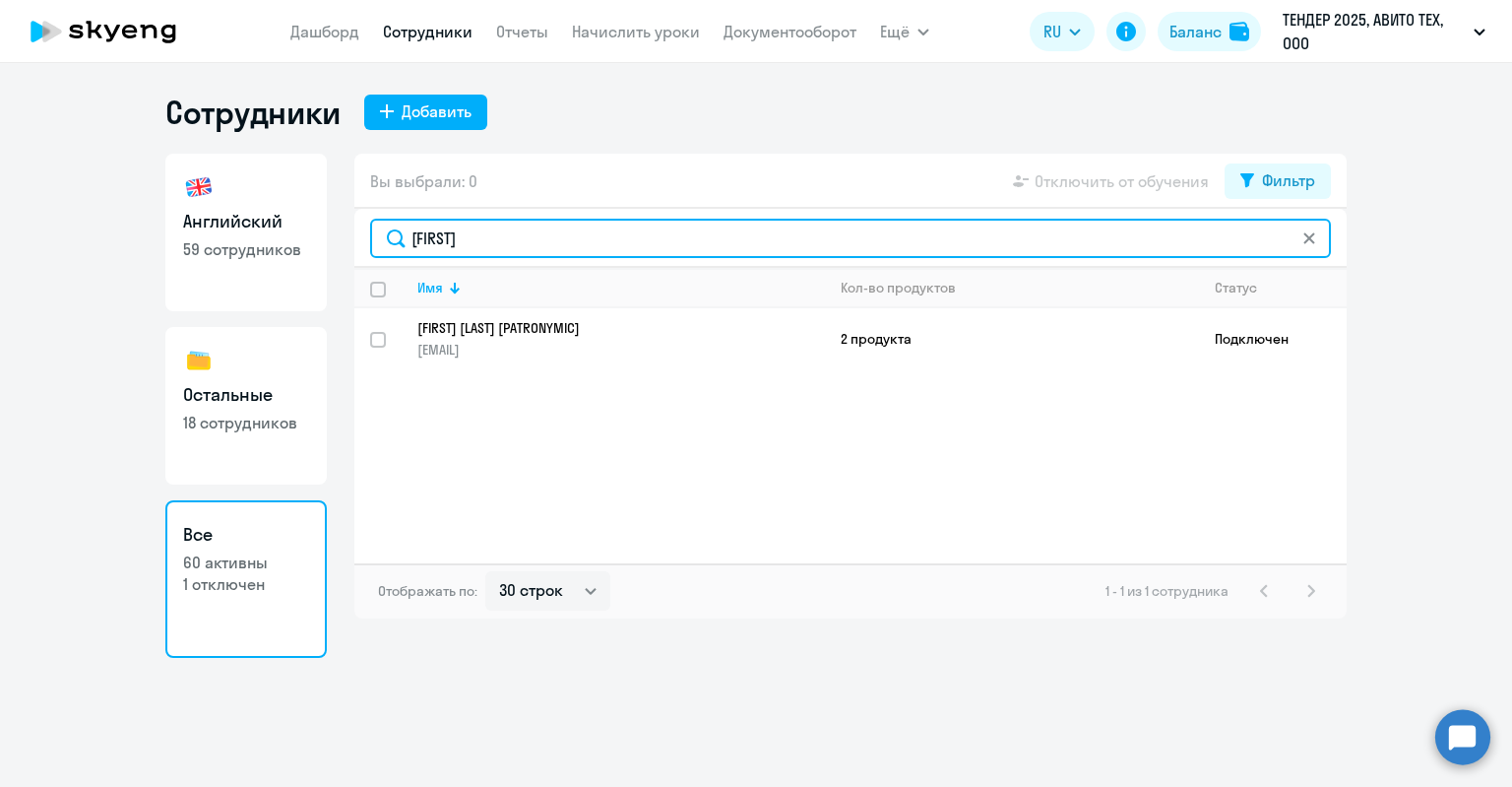 drag, startPoint x: 416, startPoint y: 239, endPoint x: 396, endPoint y: 239, distance: 20 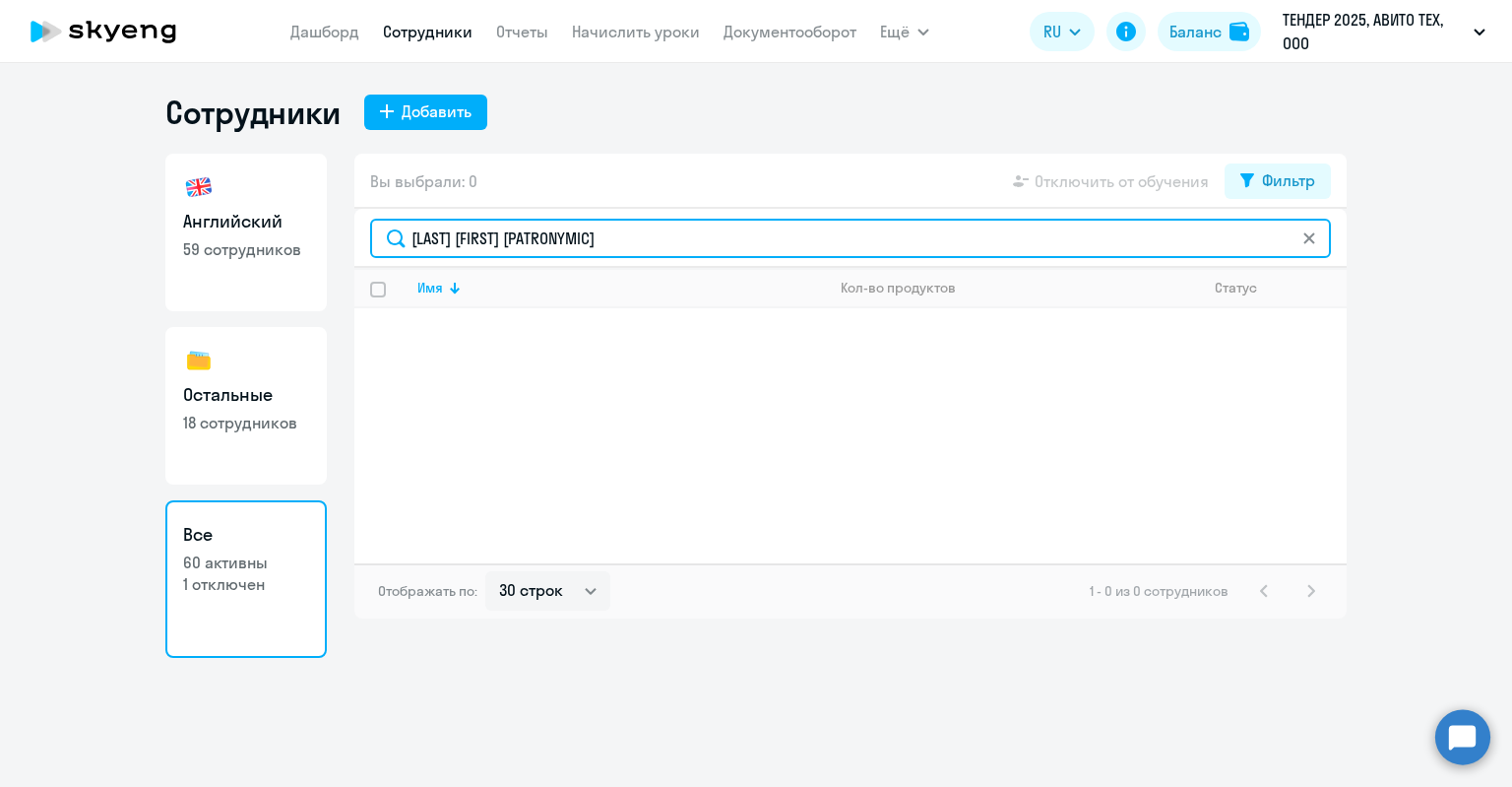 drag, startPoint x: 596, startPoint y: 234, endPoint x: 467, endPoint y: 235, distance: 129.00388 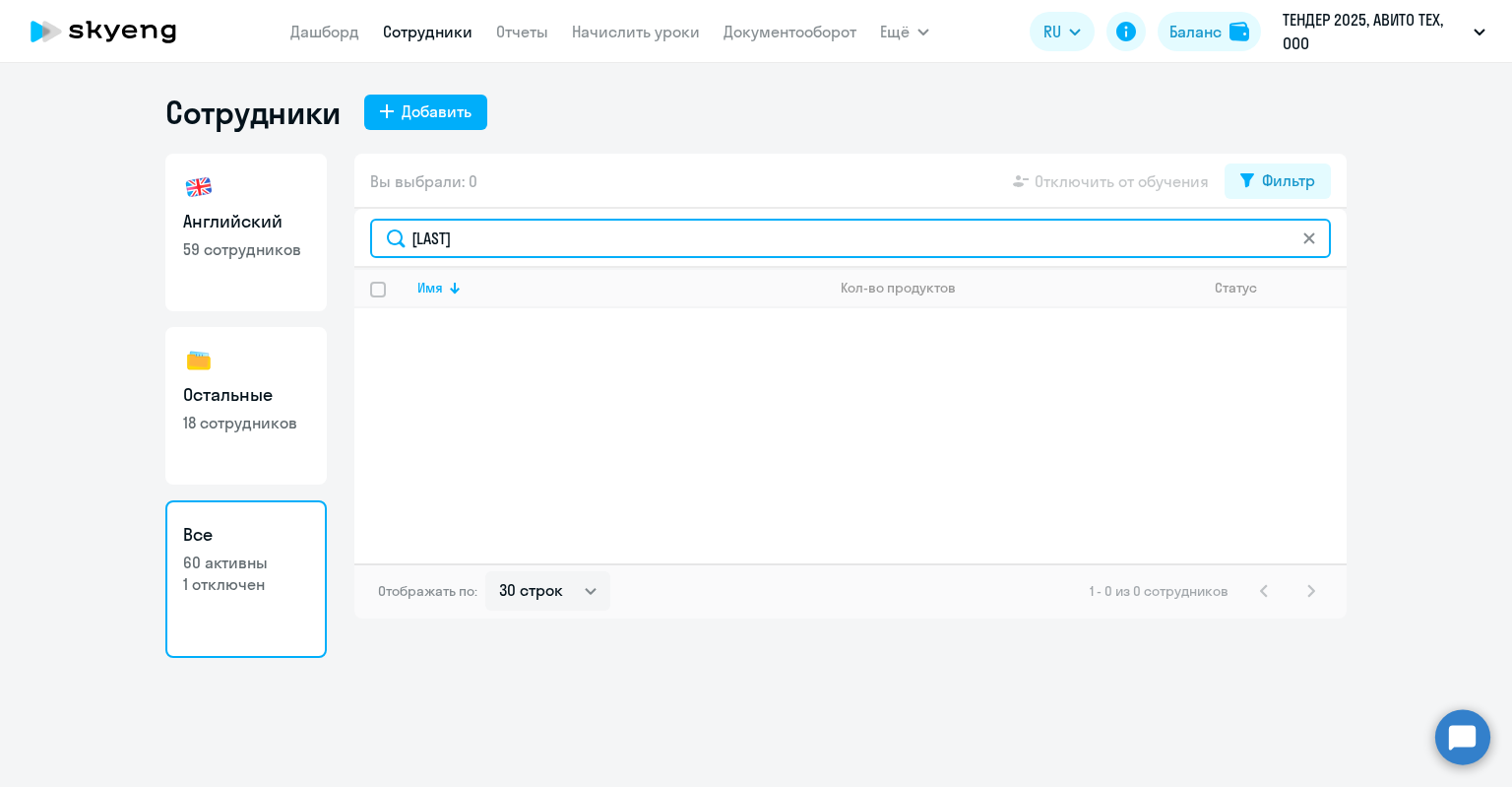 drag, startPoint x: 500, startPoint y: 241, endPoint x: 349, endPoint y: 226, distance: 151.7432 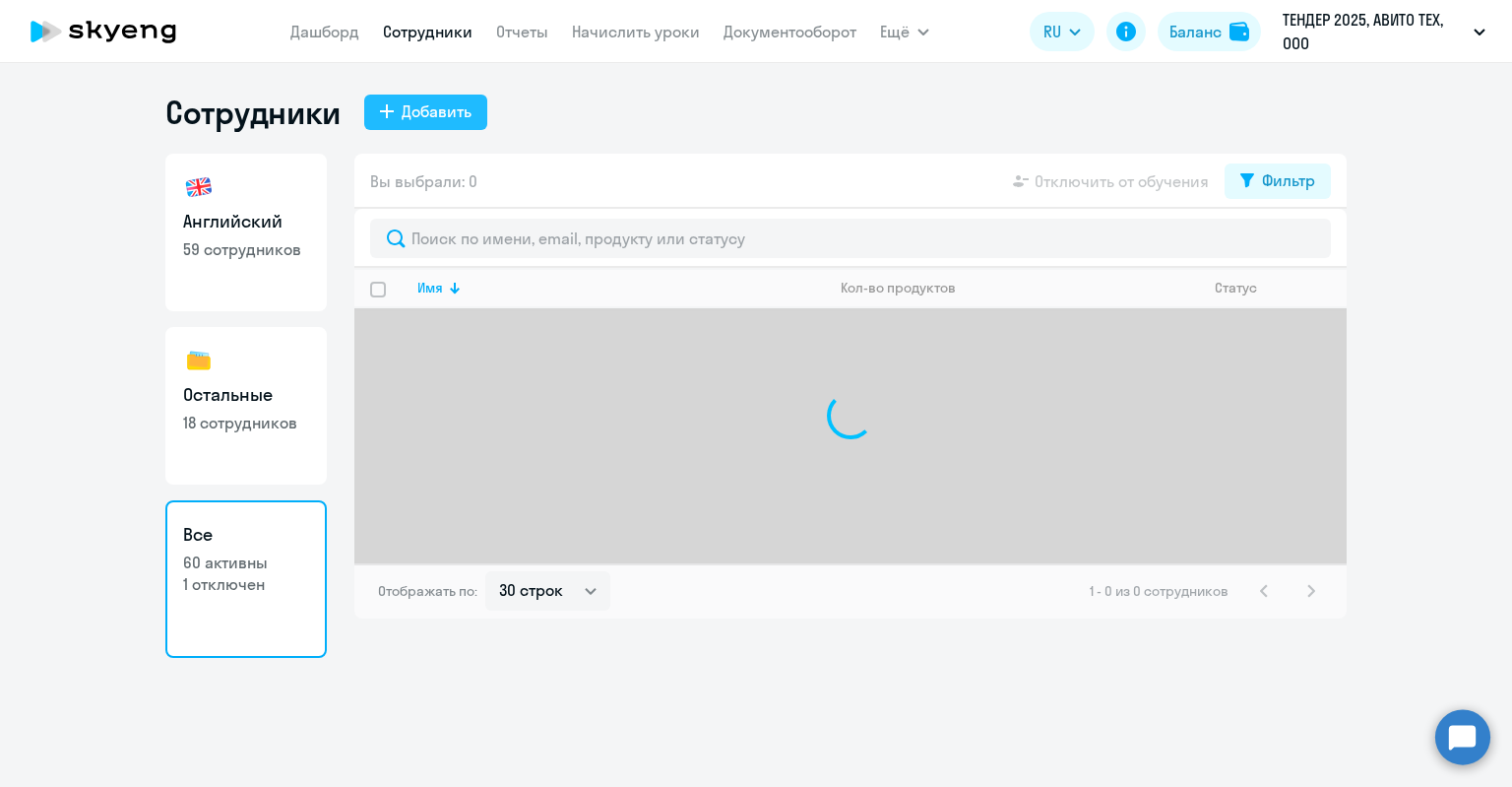click on "Добавить" 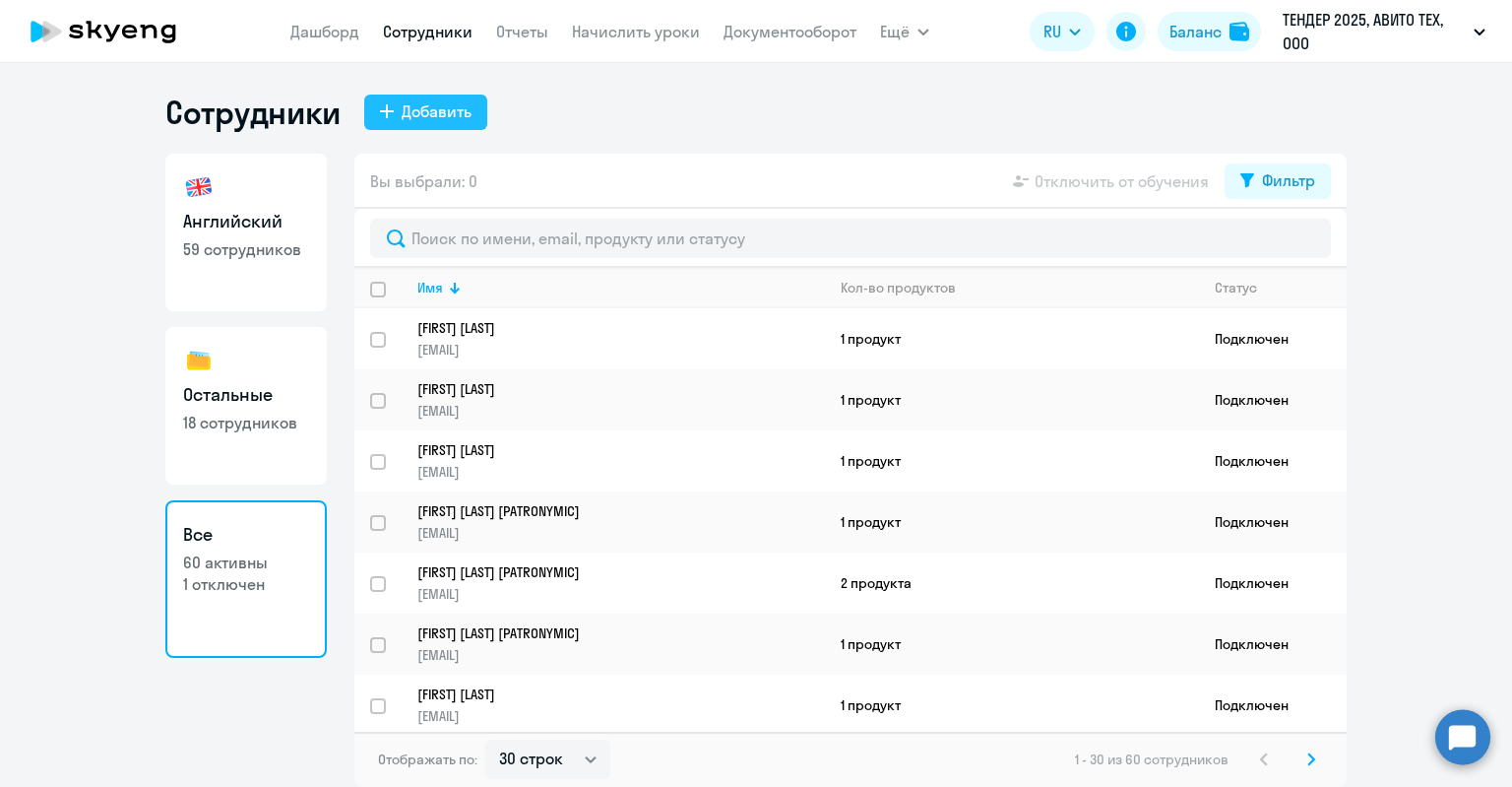 select on "english_adult_not_native_speaker" 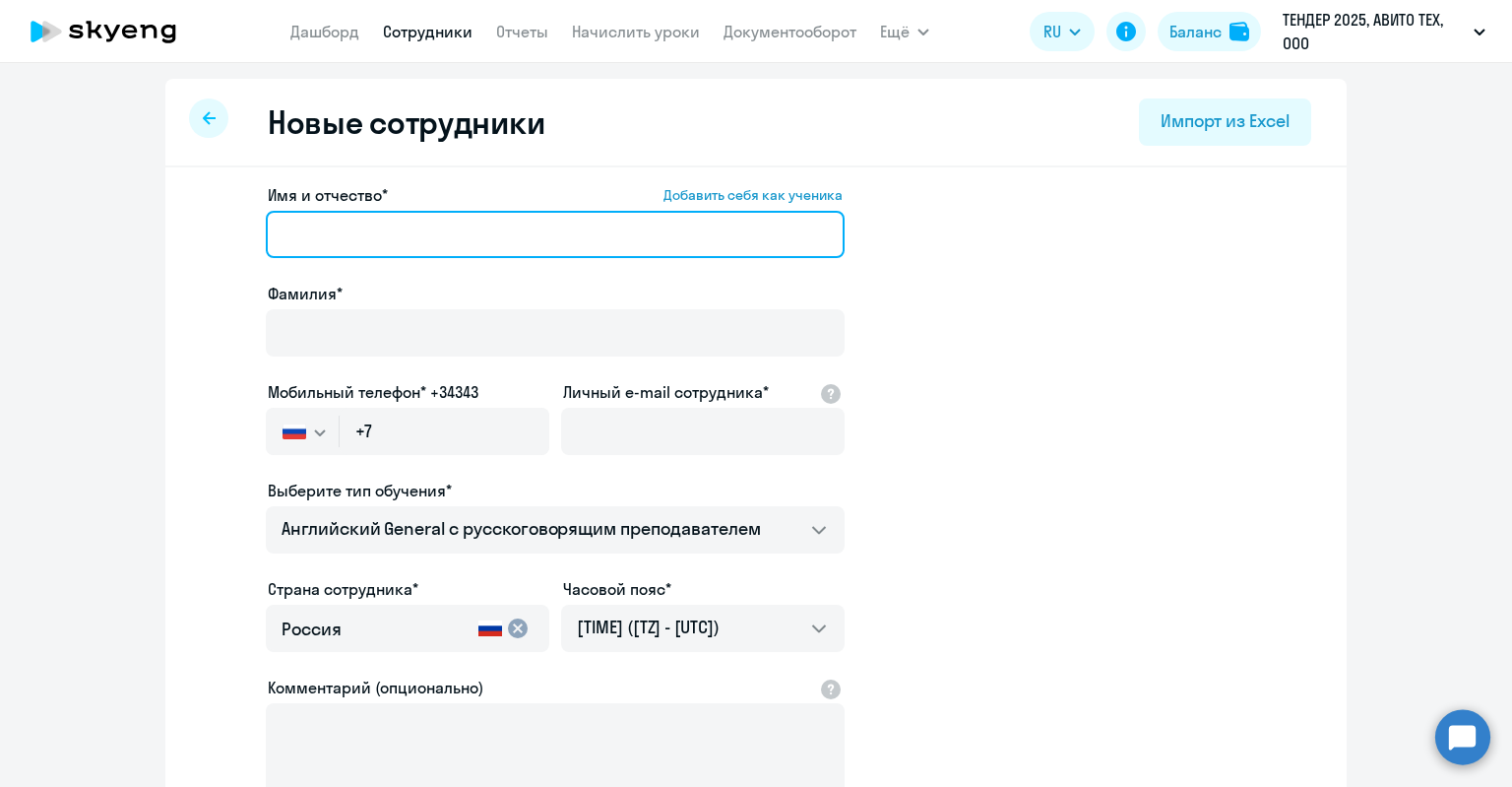 click on "Имя и отчество*  Добавить себя как ученика" at bounding box center (555, 234) 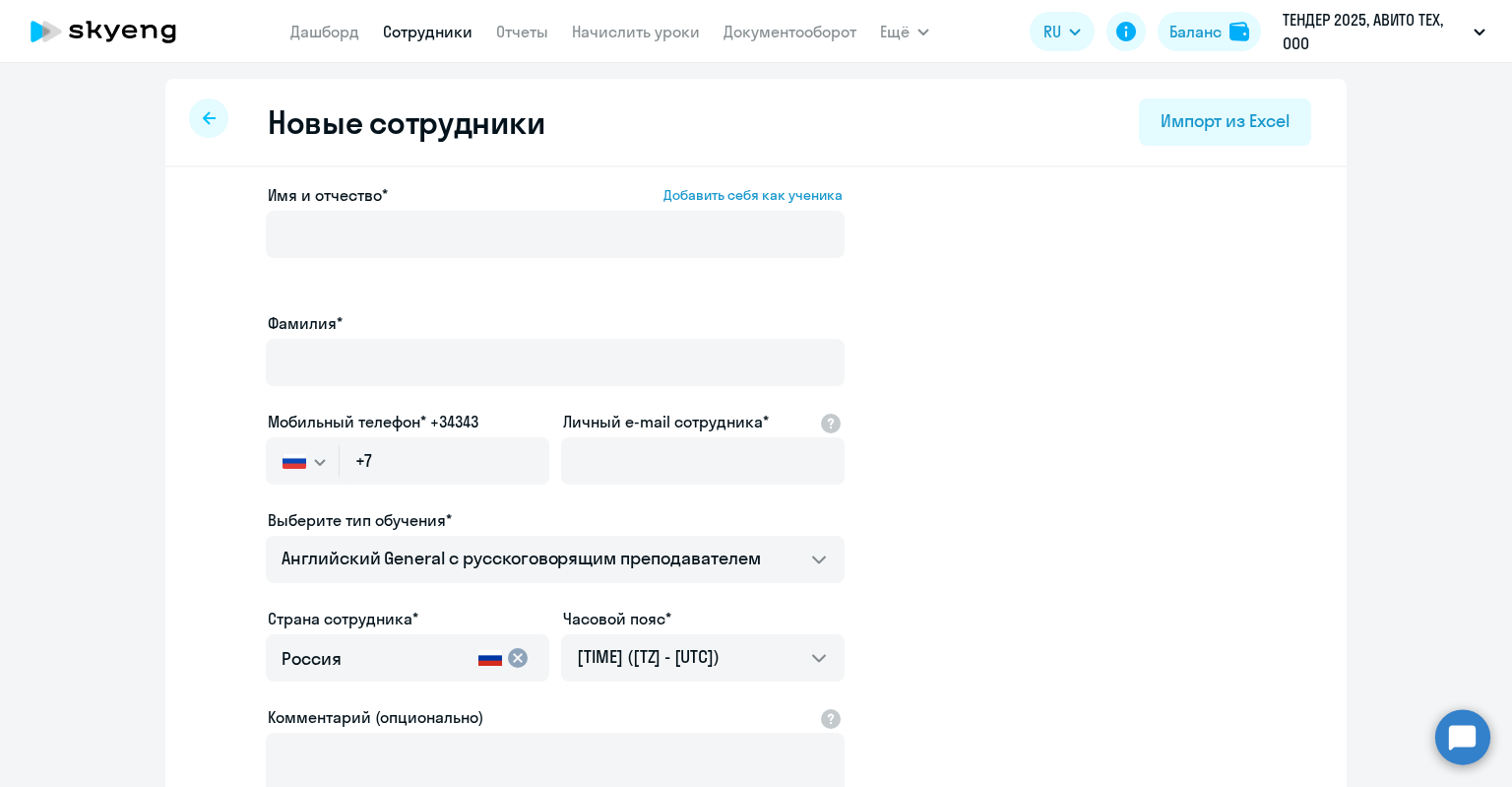 click on "Имя и отчество*  Добавить себя как ученика  Фамилия*  Мобильный телефон* +34343
Россия +7 Казахстан +7 Украина +380 Беларусь (Белоруссия) +375 Австралия +61 Австрия +43 Азербайджан +994 Албания +355 Алжир +213 Ангилья +1(264) Ангола +244 Андорра +376 Антигуа и Барбуда +1(268) Аргентина +54 Армения +374 Аруба +297 Афганистан +93 Багамские Острова +1(242) Бангладеш +880 Барбадос +1(246) Бахрейн +973 Белиз +501 Бельгия +32 Бенин +229 Бермудские острова +1(441) Бирма (Мьянма) +95 Болгария +359 Боливия +591 Бонайре, Синт-Эстатиус и Саба +599 Босния и Герцеговина +387 Ботсвана +267 Бразилия +55 Британские Виргинские острова +673" 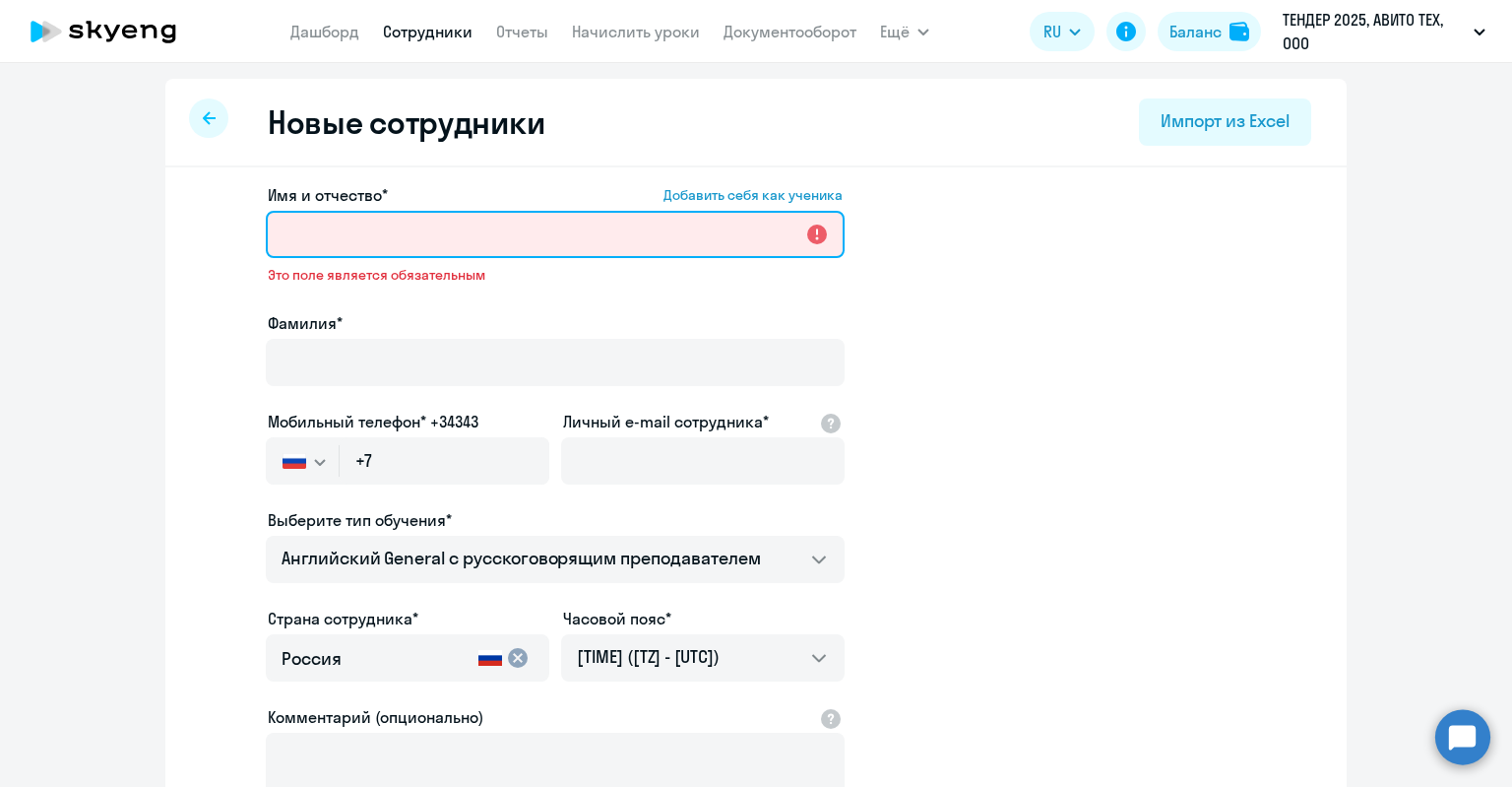 click on "Имя и отчество*  Добавить себя как ученика" at bounding box center [555, 234] 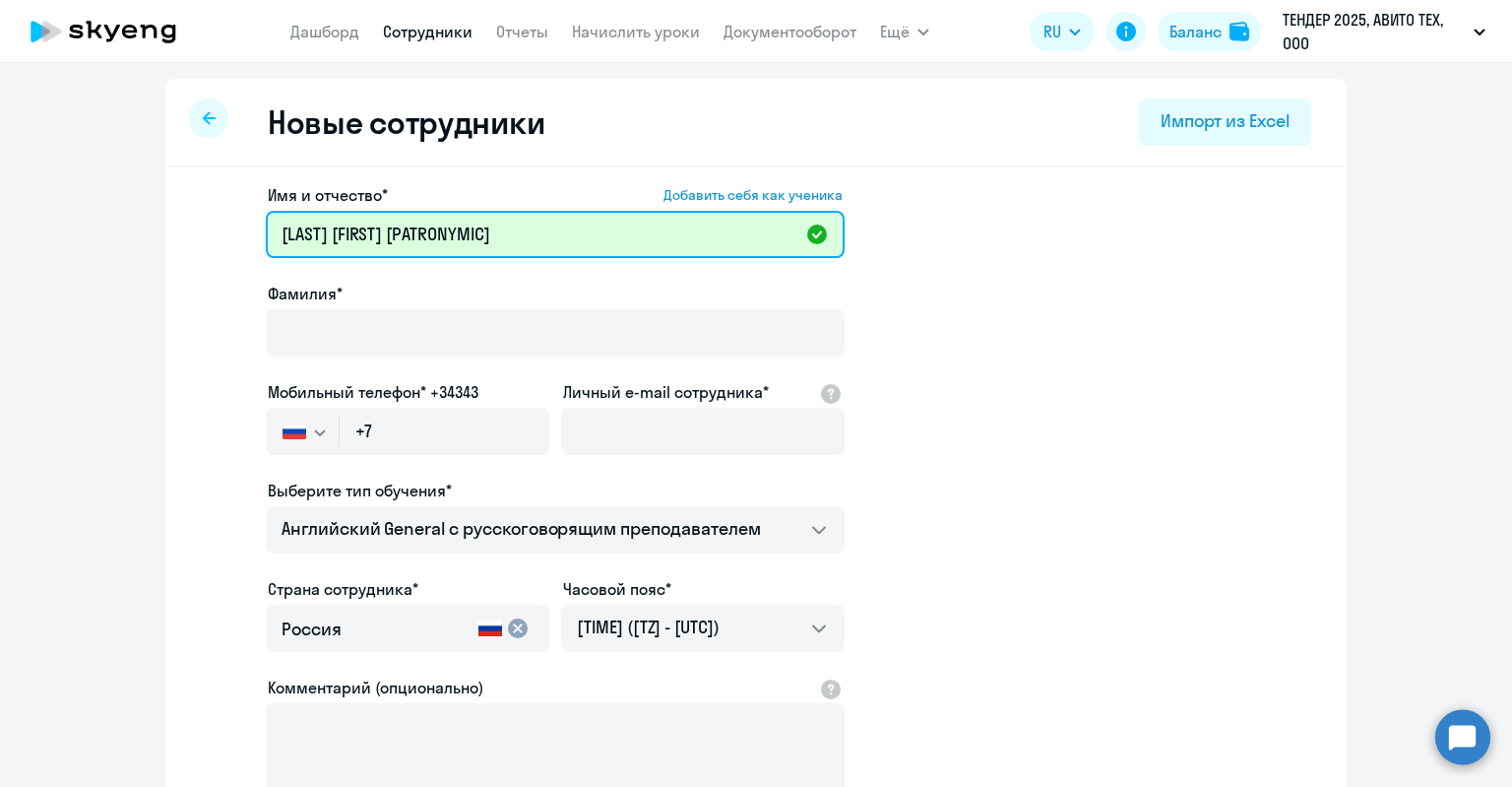drag, startPoint x: 408, startPoint y: 228, endPoint x: 389, endPoint y: 235, distance: 20.248457 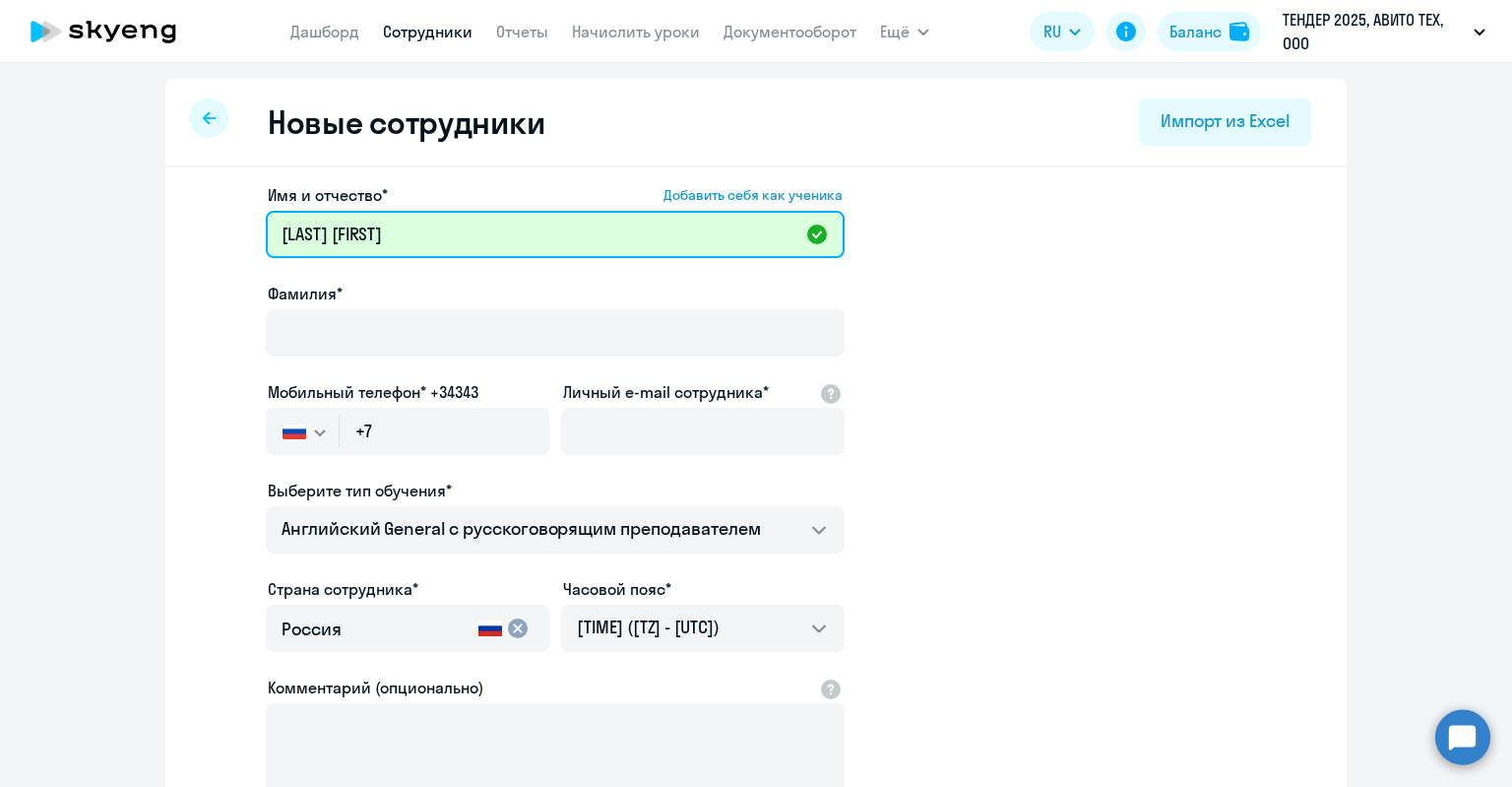 drag, startPoint x: 403, startPoint y: 238, endPoint x: 174, endPoint y: 240, distance: 229.00873 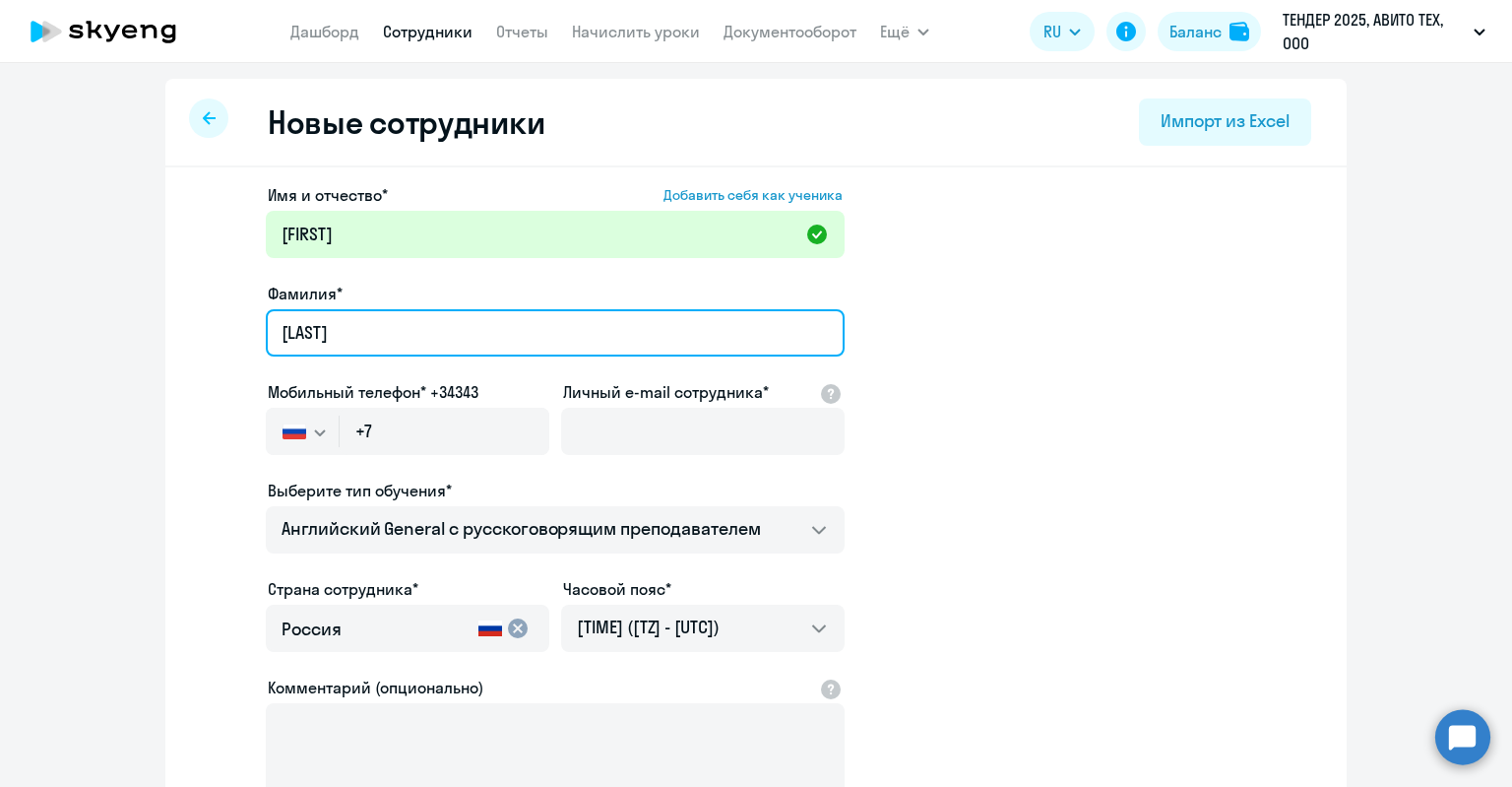 type on "[LAST]" 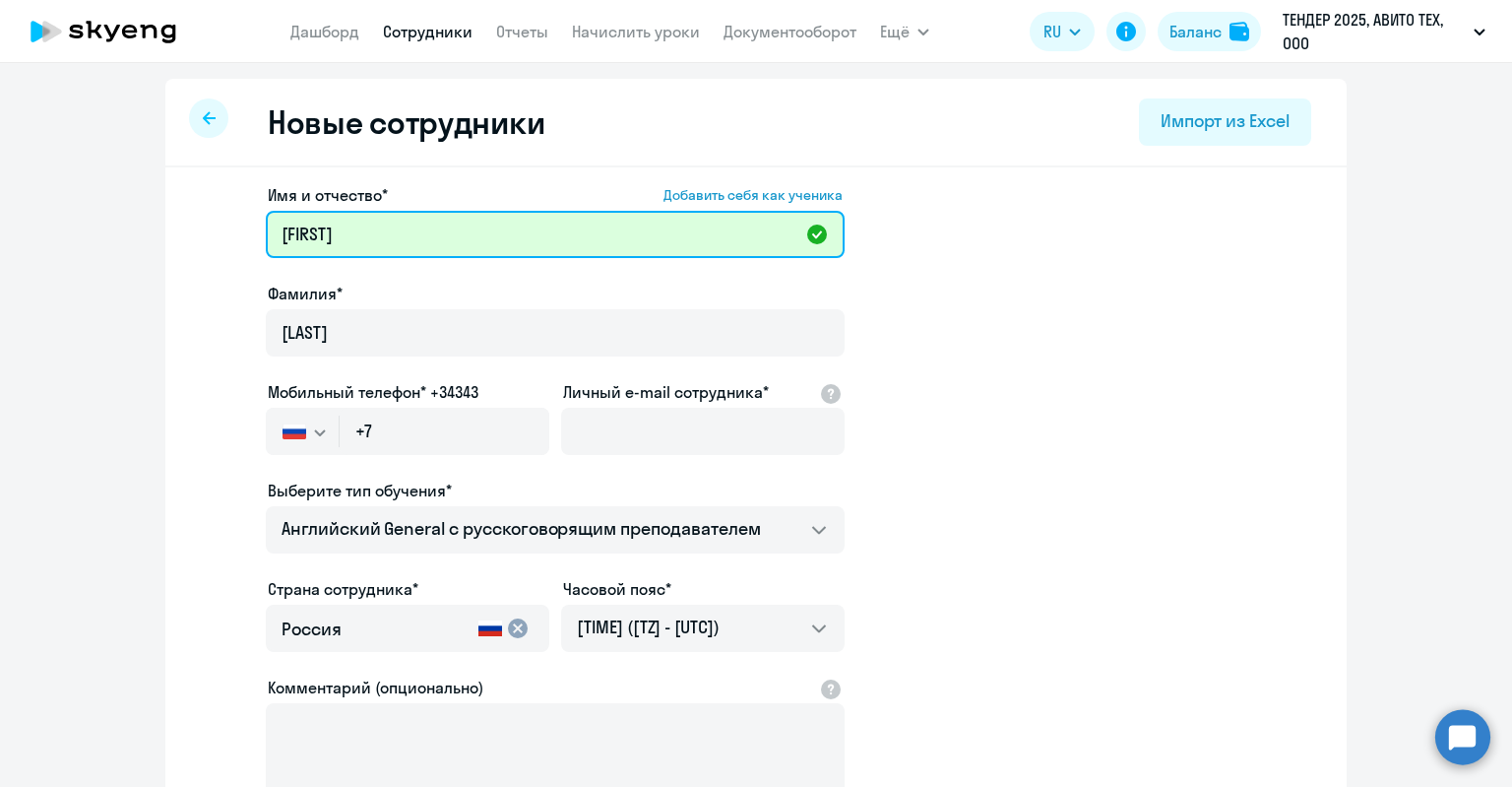 click on "[FIRST]" at bounding box center [555, 234] 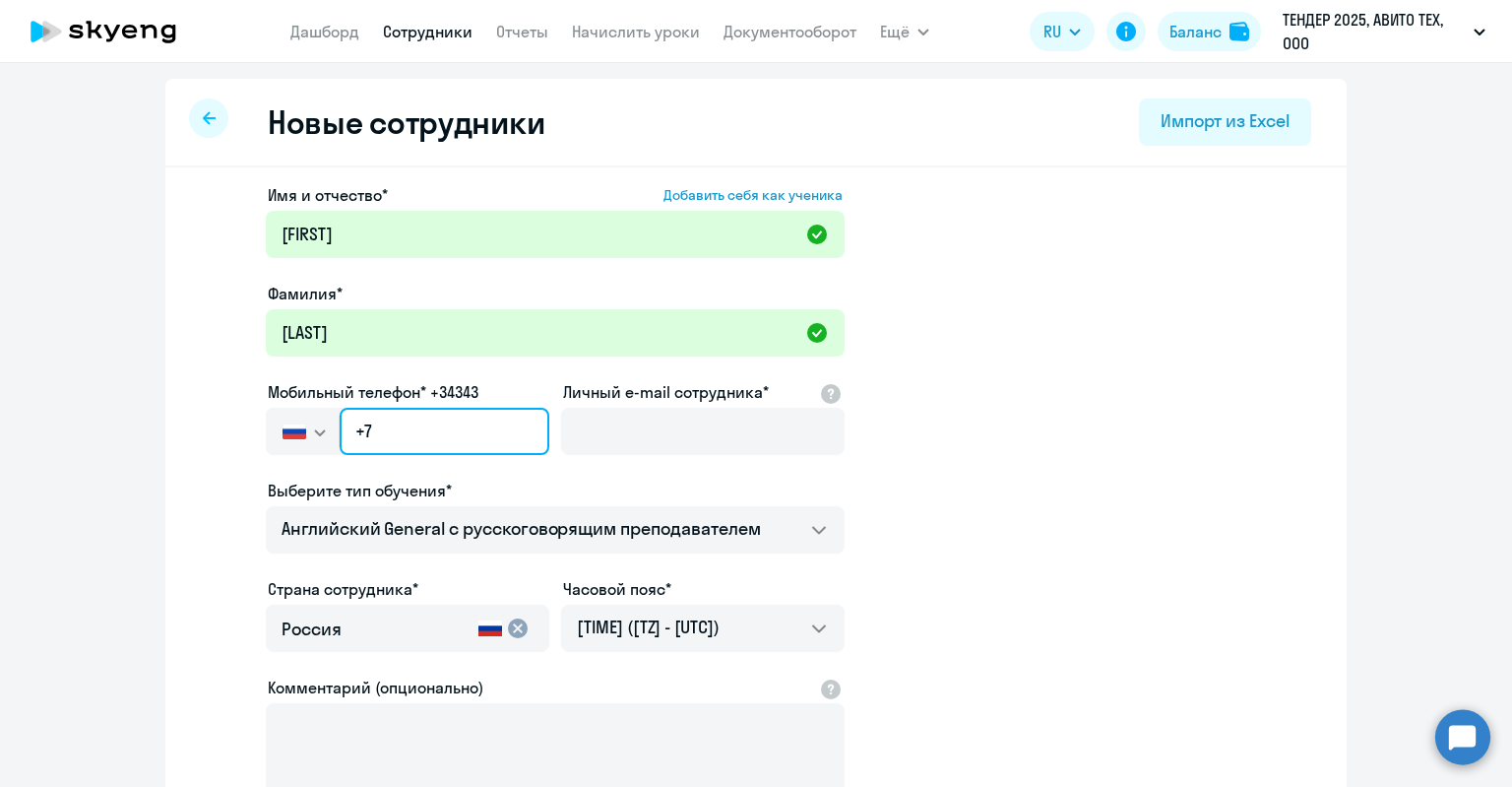 drag, startPoint x: 400, startPoint y: 442, endPoint x: 416, endPoint y: 428, distance: 21.260292 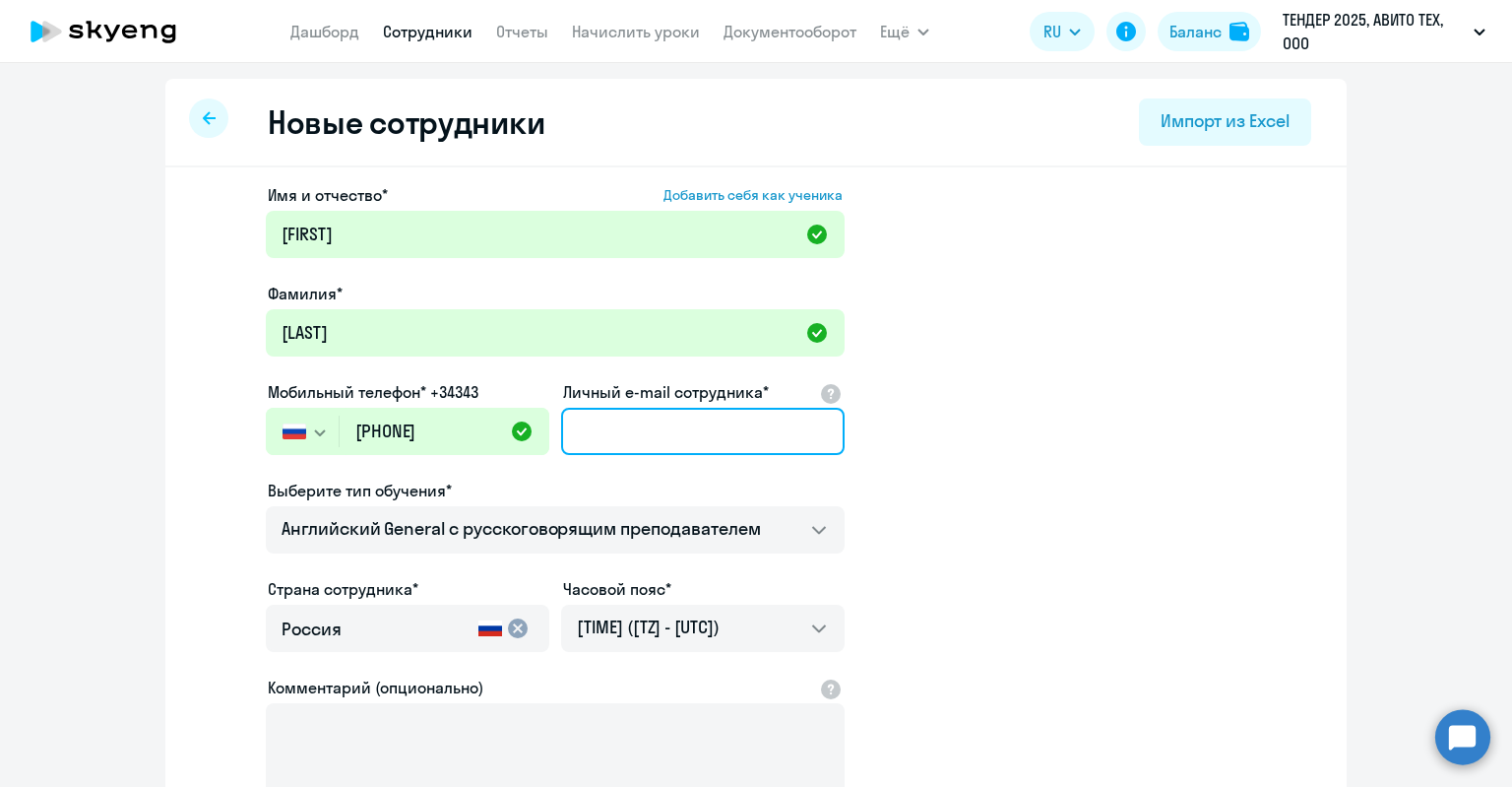 click on "Личный e-mail сотрудника*" at bounding box center [703, 431] 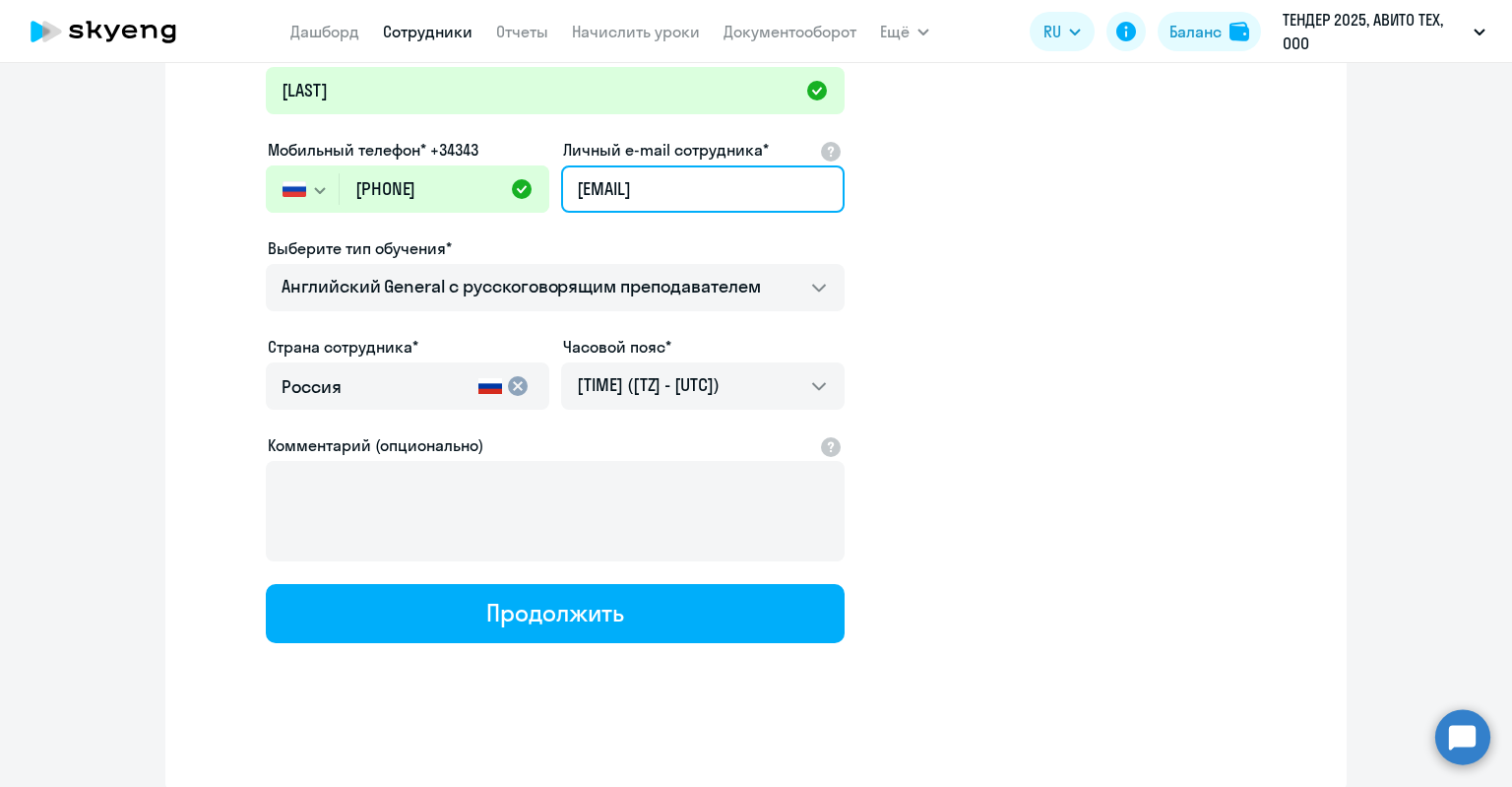 scroll, scrollTop: 244, scrollLeft: 0, axis: vertical 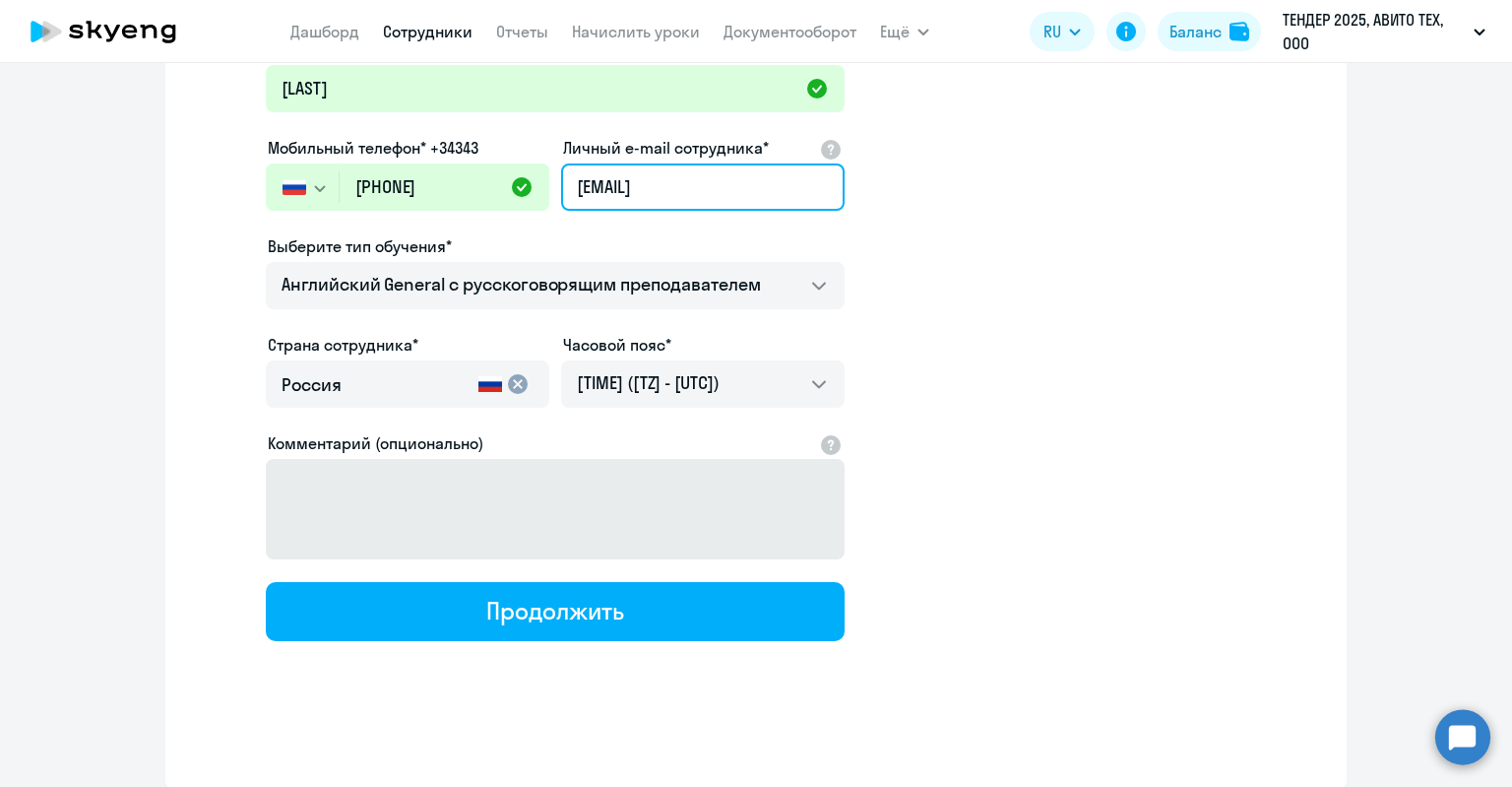 type on "[EMAIL]" 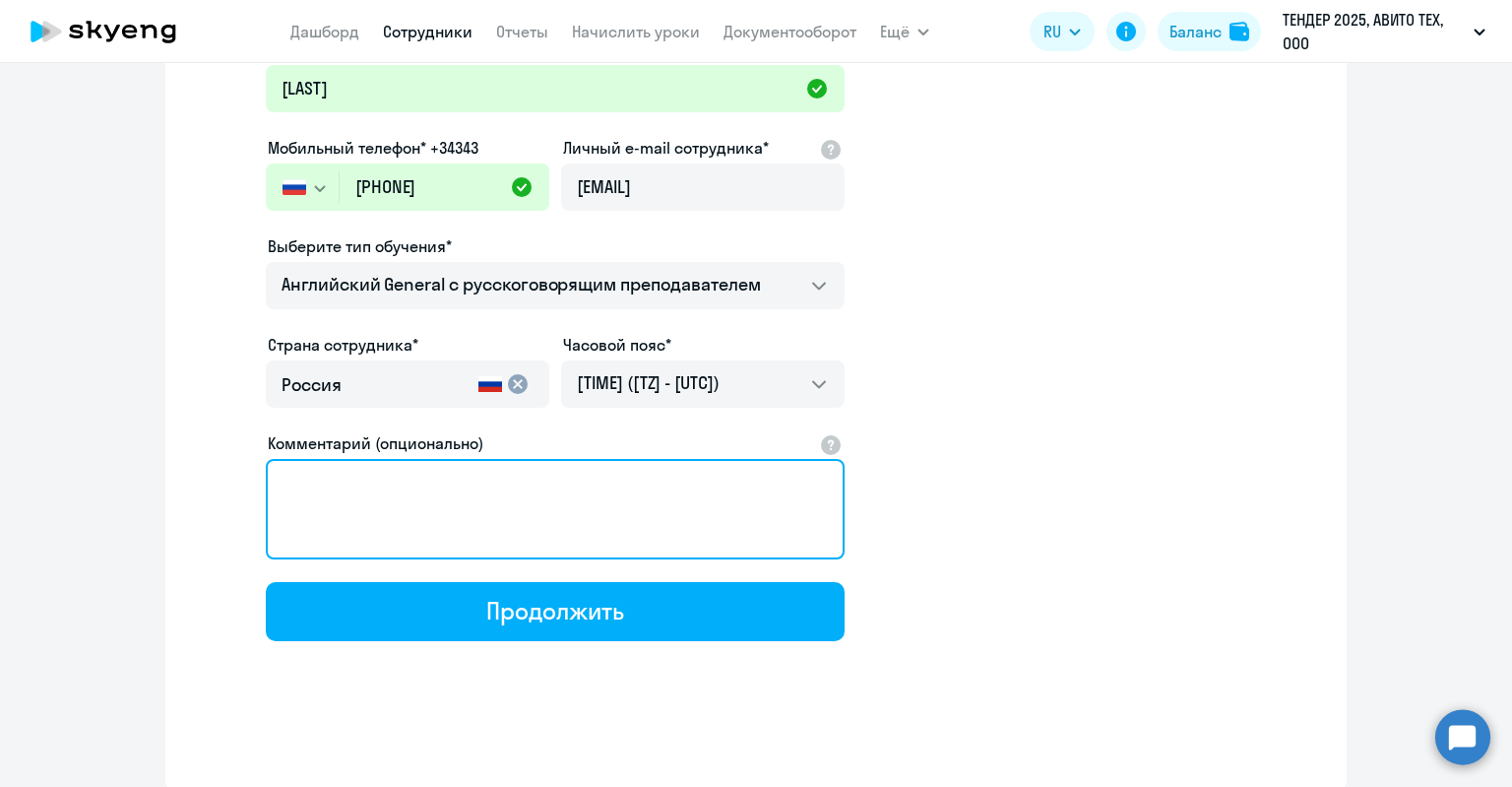 click on "Комментарий (опционально)" at bounding box center (555, 509) 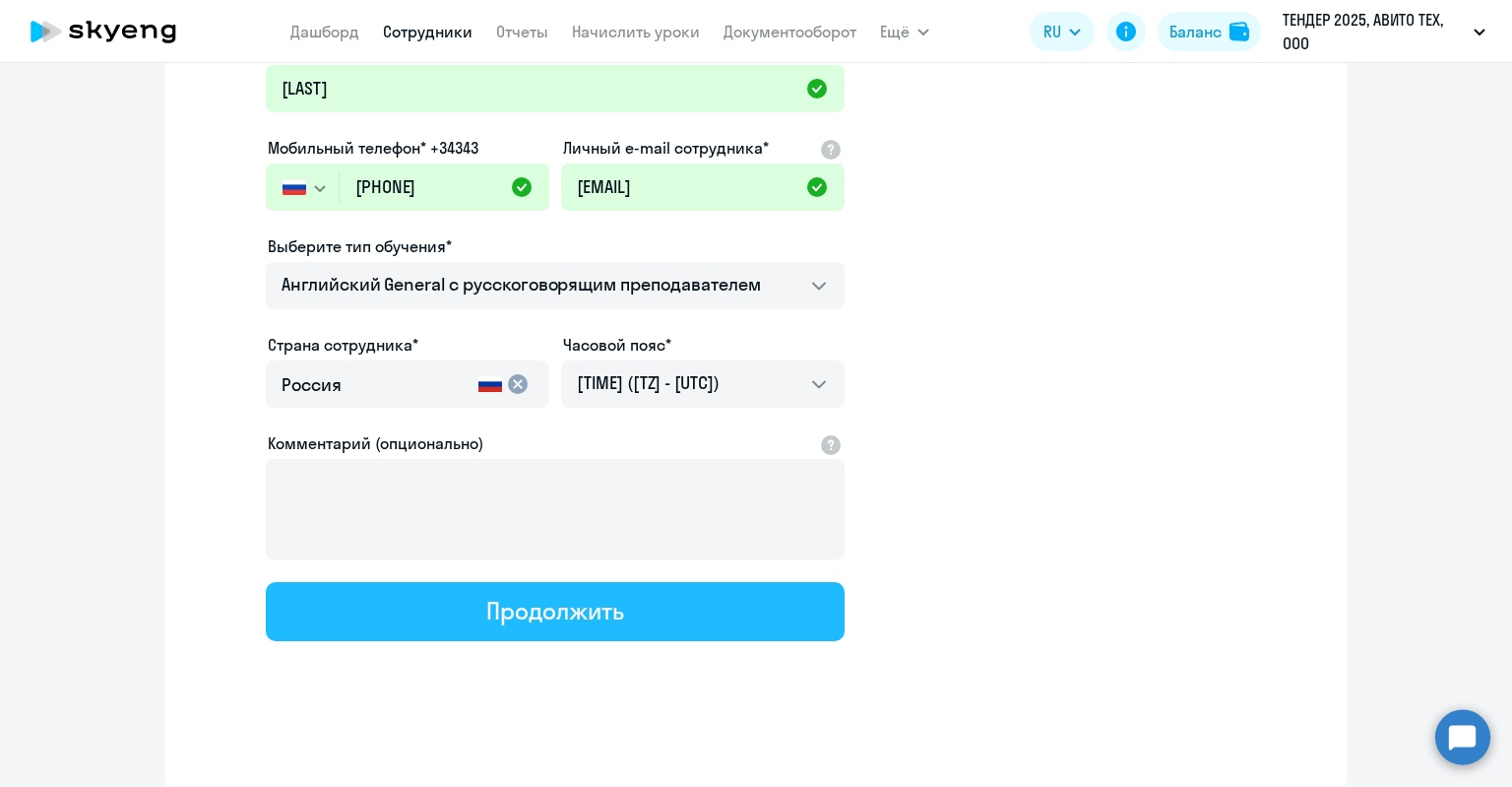 click on "Продолжить" 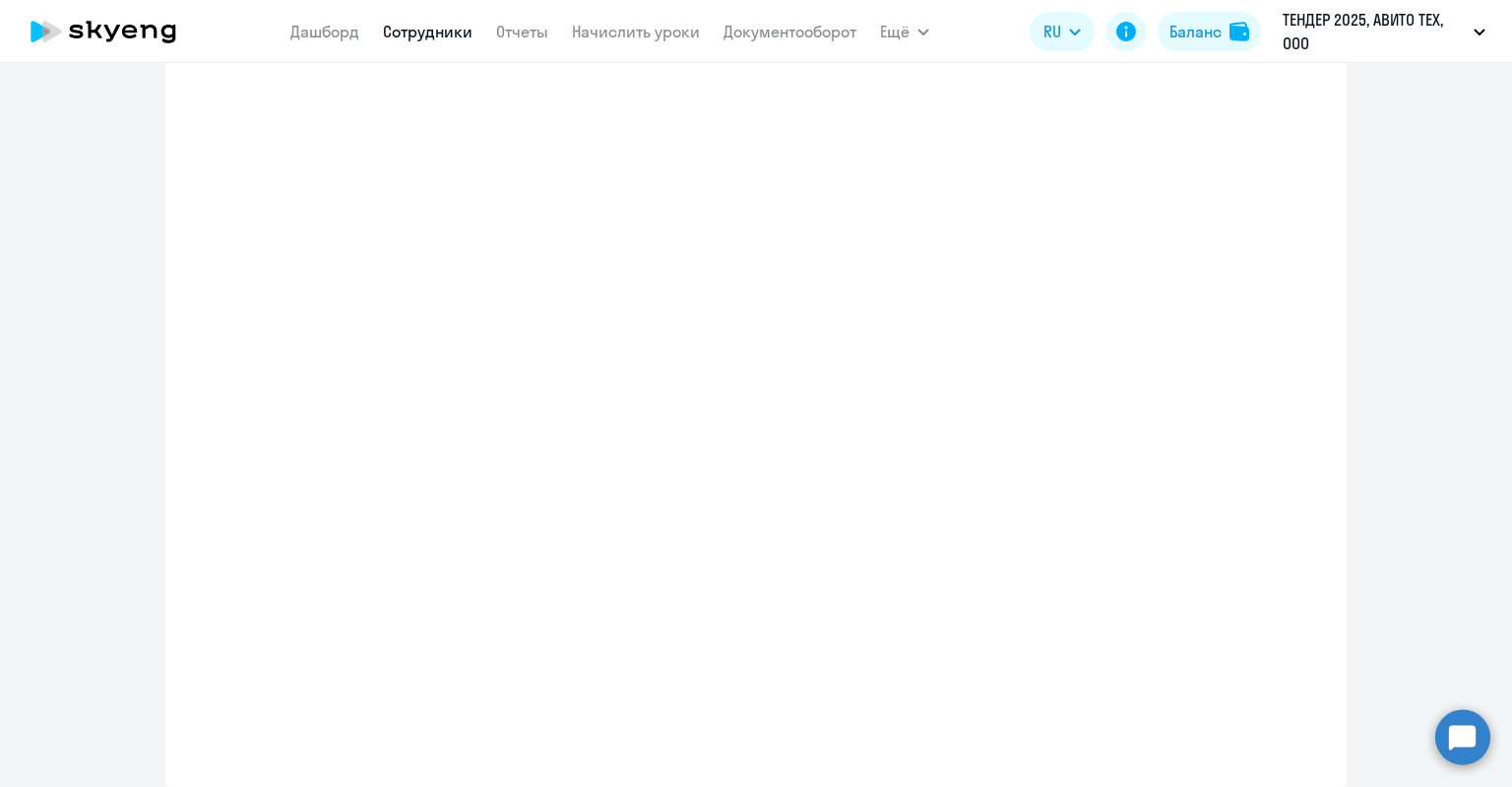 select on "english_adult_not_native_speaker" 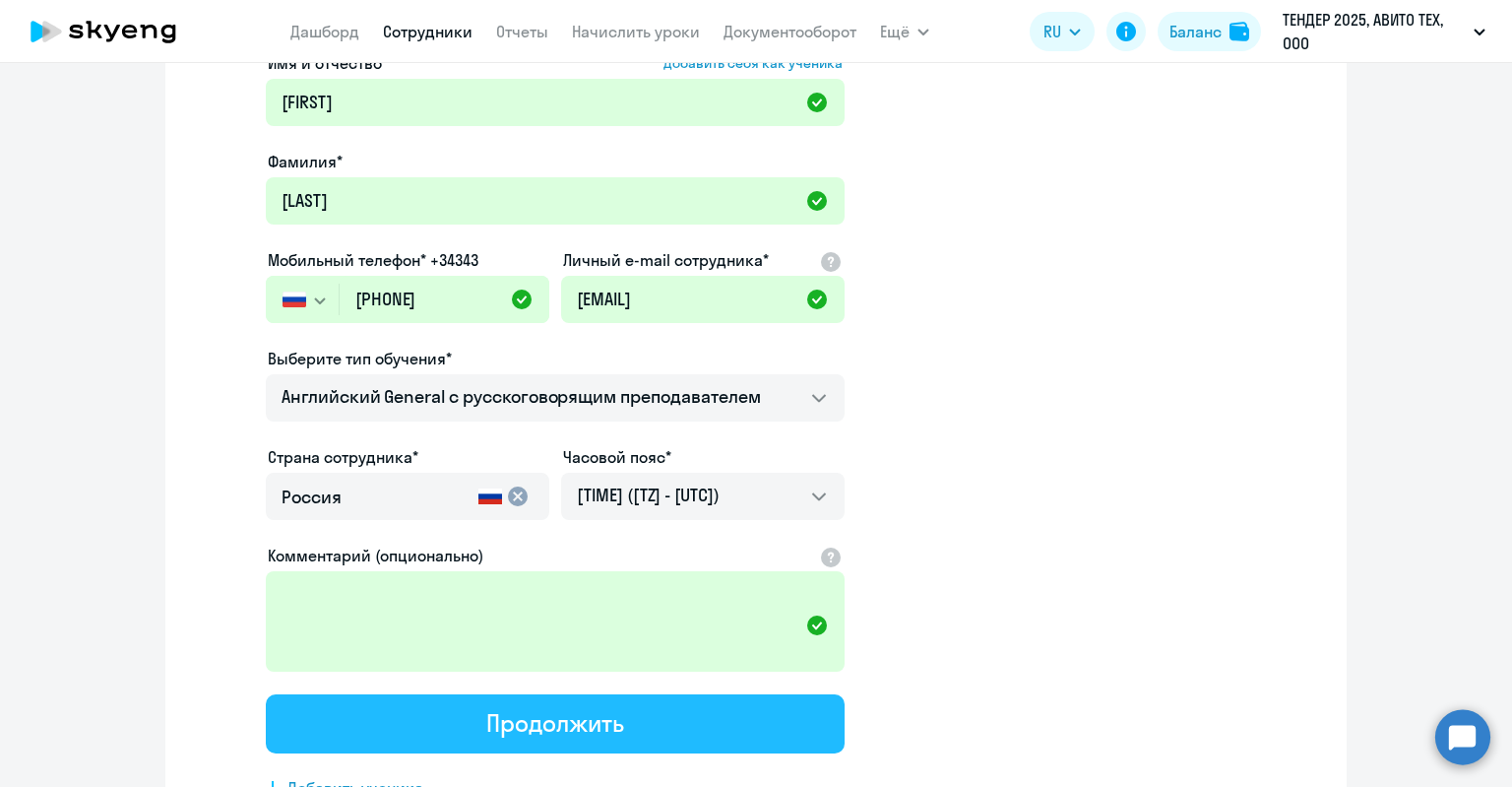scroll, scrollTop: 0, scrollLeft: 0, axis: both 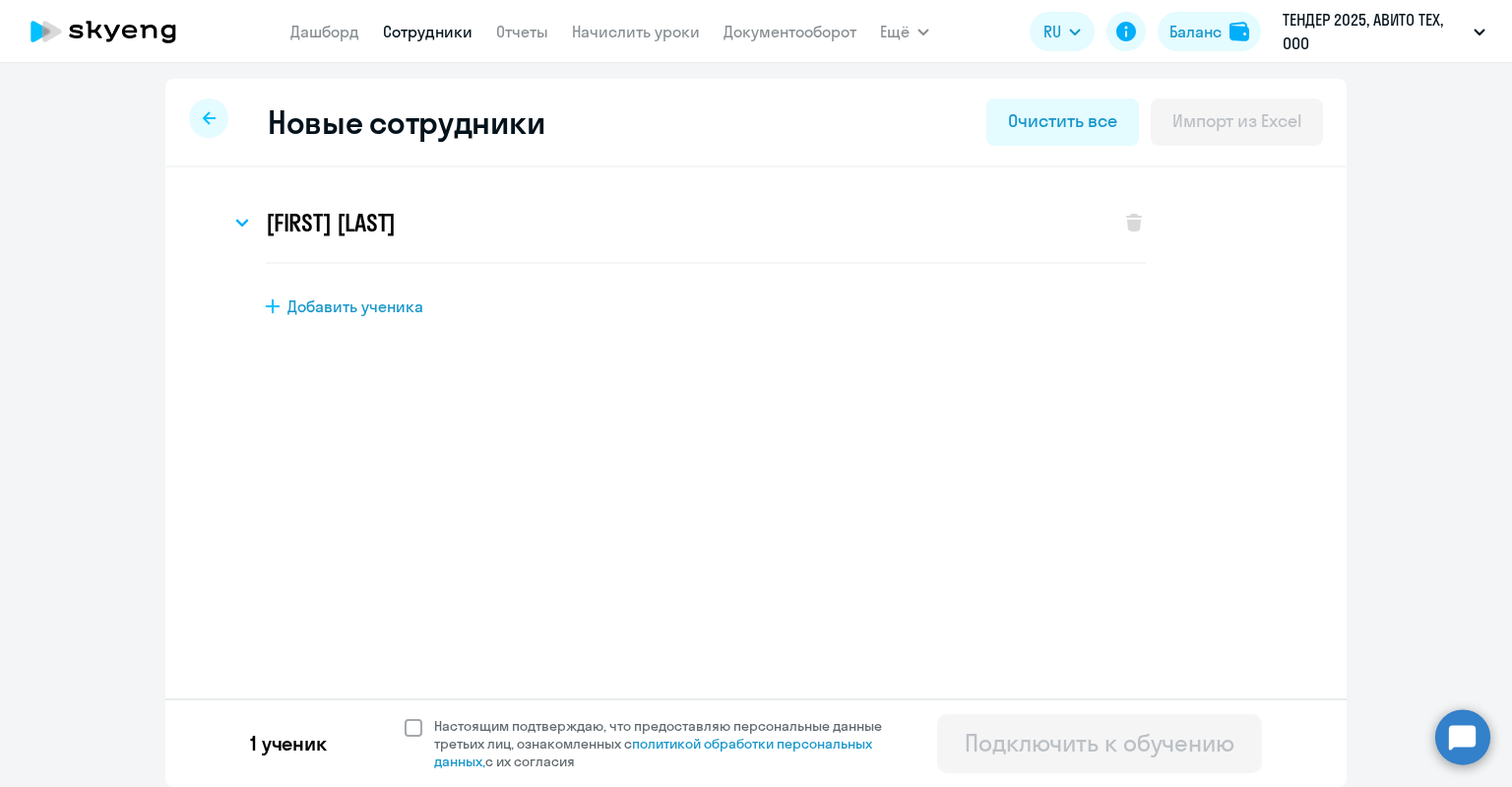 click on "Настоящим подтверждаю, что предоставляю персональные данные третьих лиц, ознакомленных с   политикой обработки персональных данных,   с их согласия" 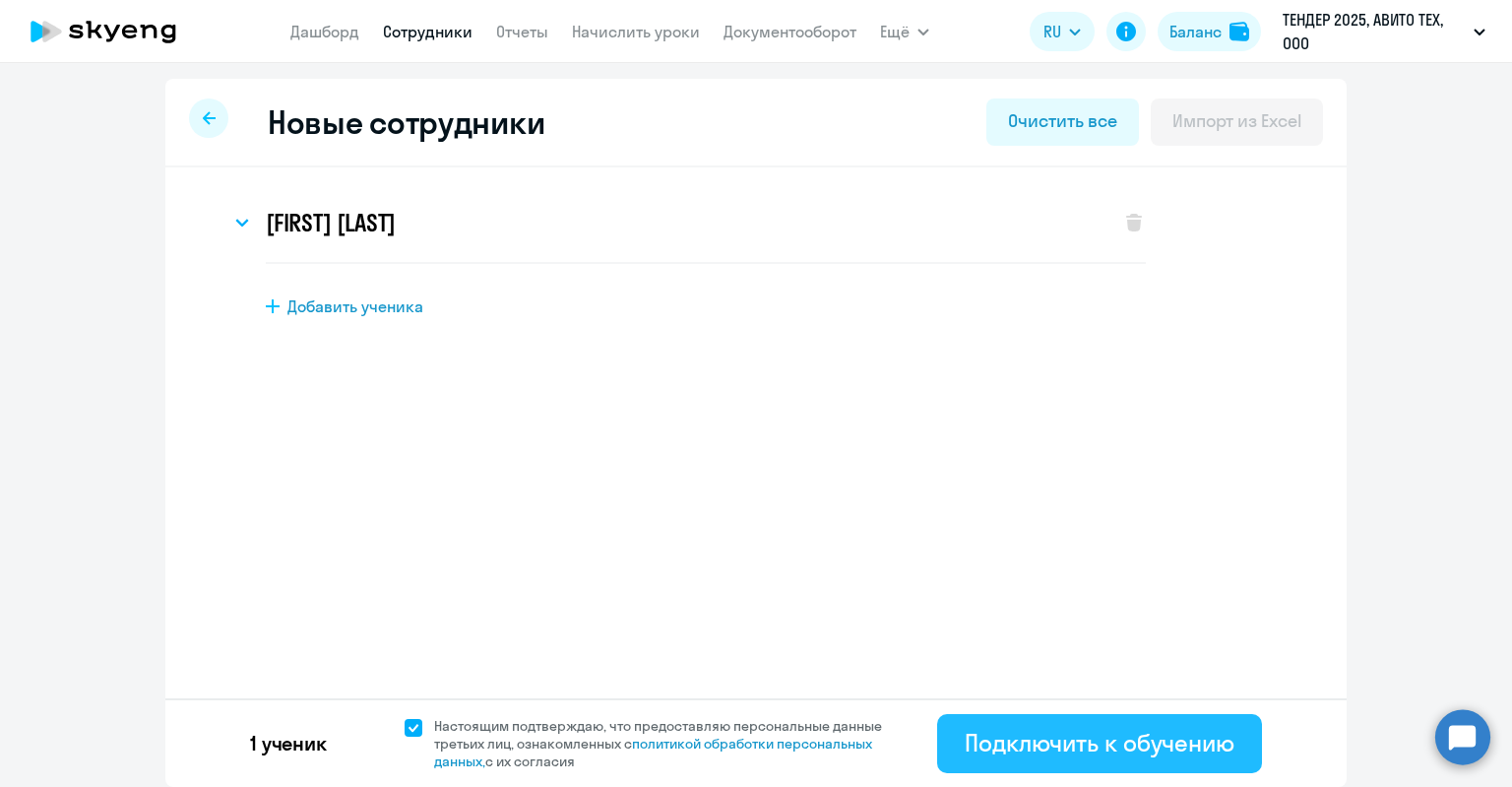 click on "Подключить к обучению" 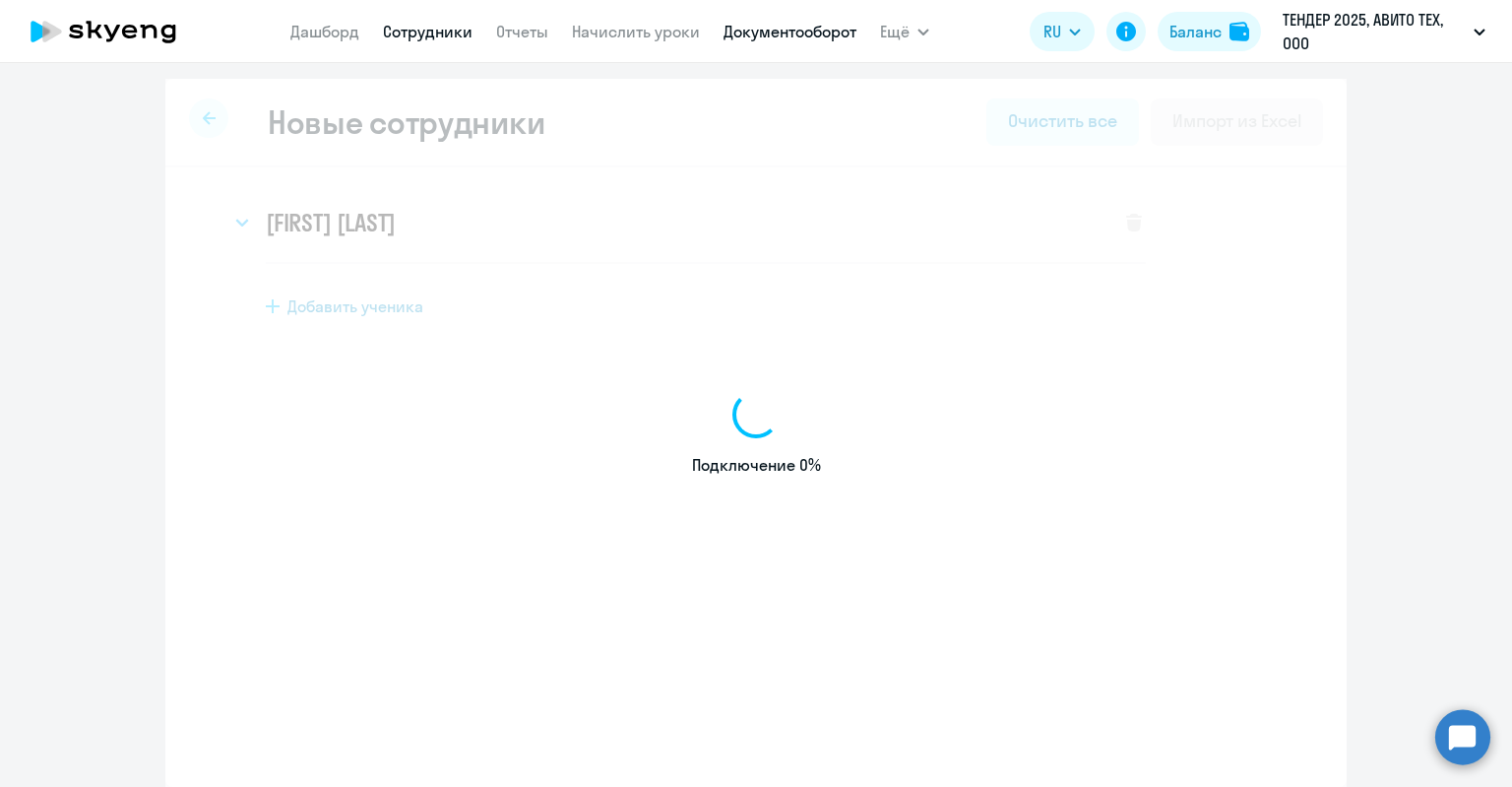 select on "english_adult_not_native_speaker" 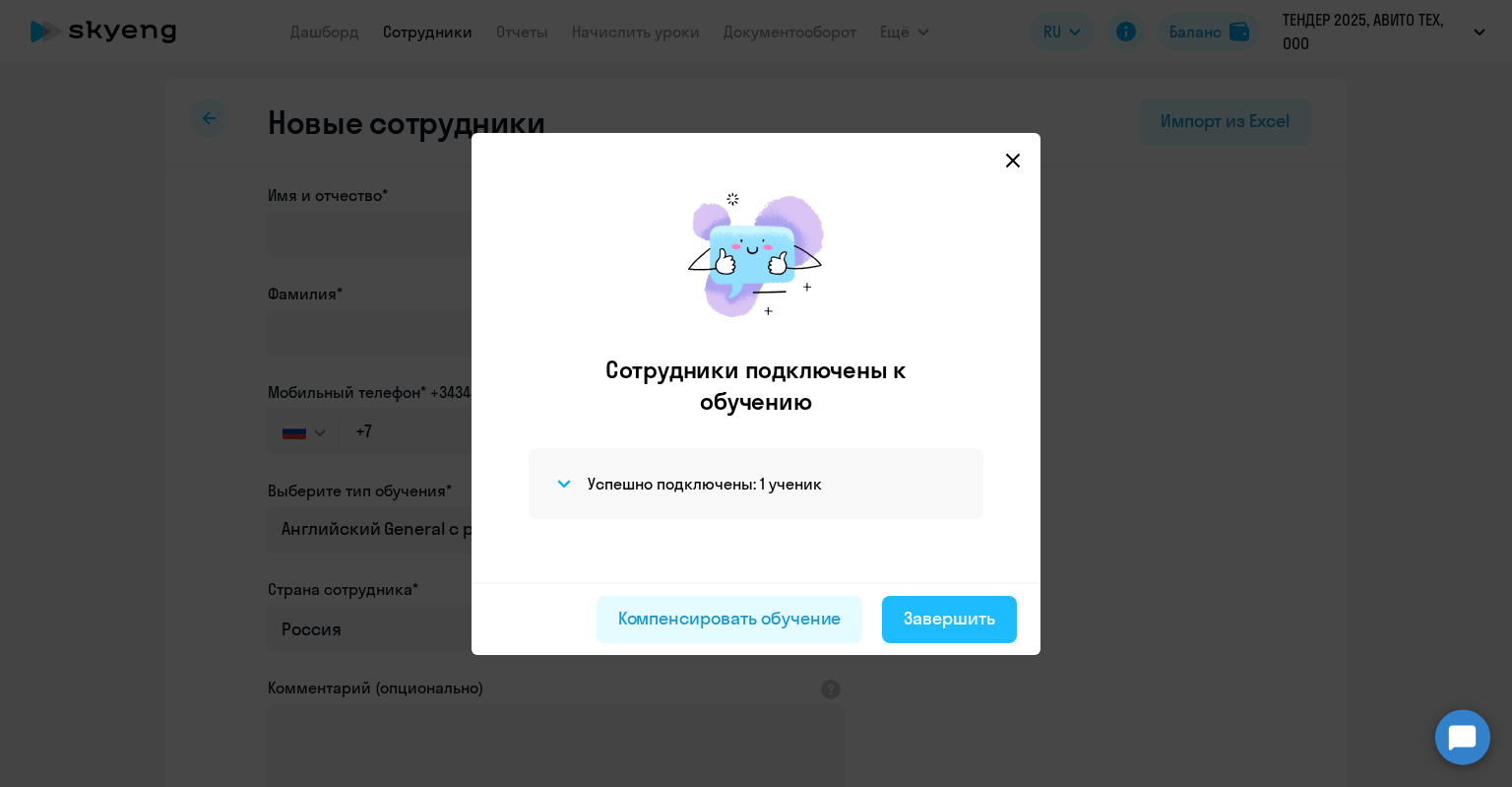 click on "Завершить" at bounding box center (949, 619) 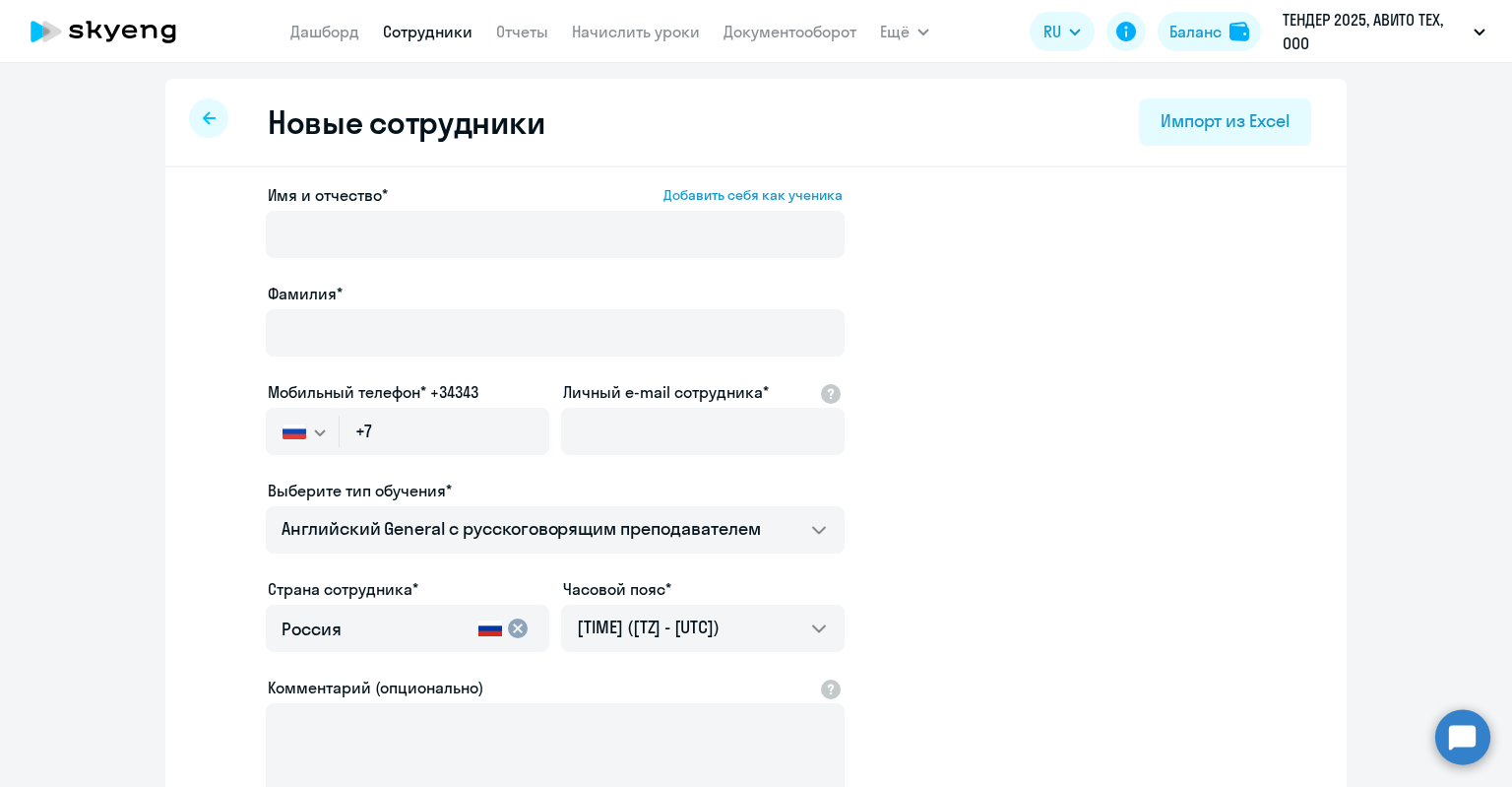 select on "30" 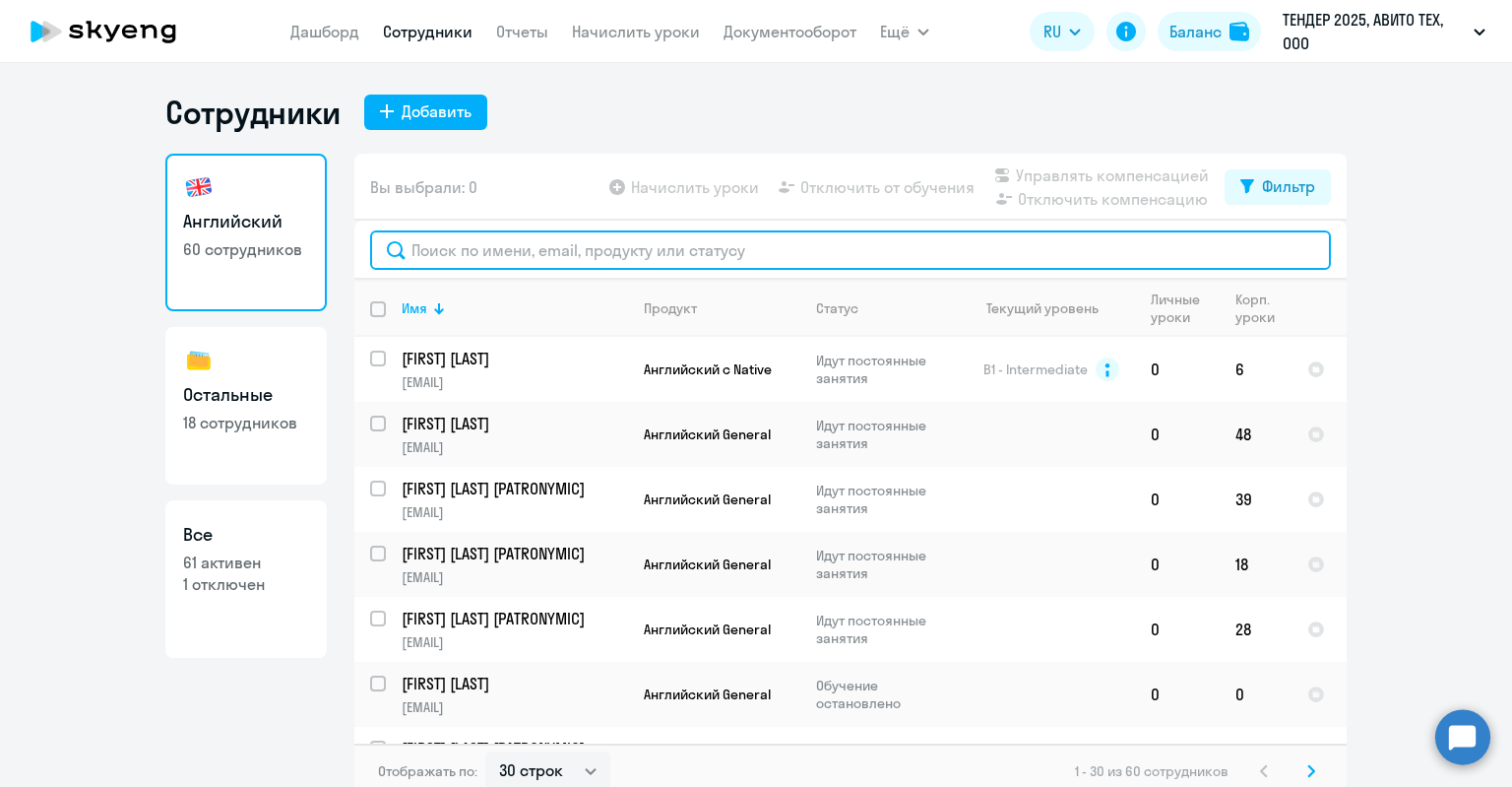 click 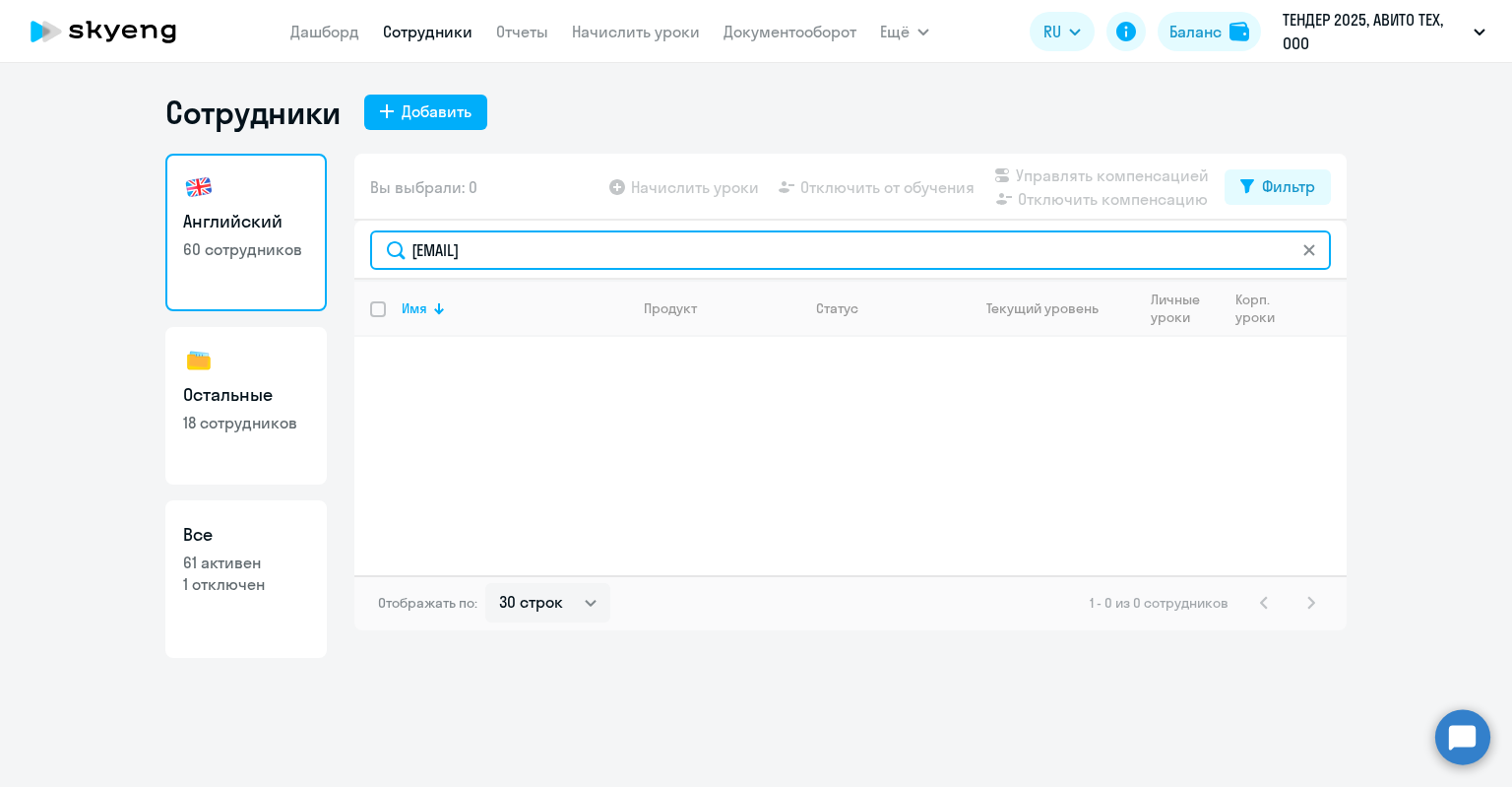 drag, startPoint x: 547, startPoint y: 261, endPoint x: 581, endPoint y: 260, distance: 34.0147 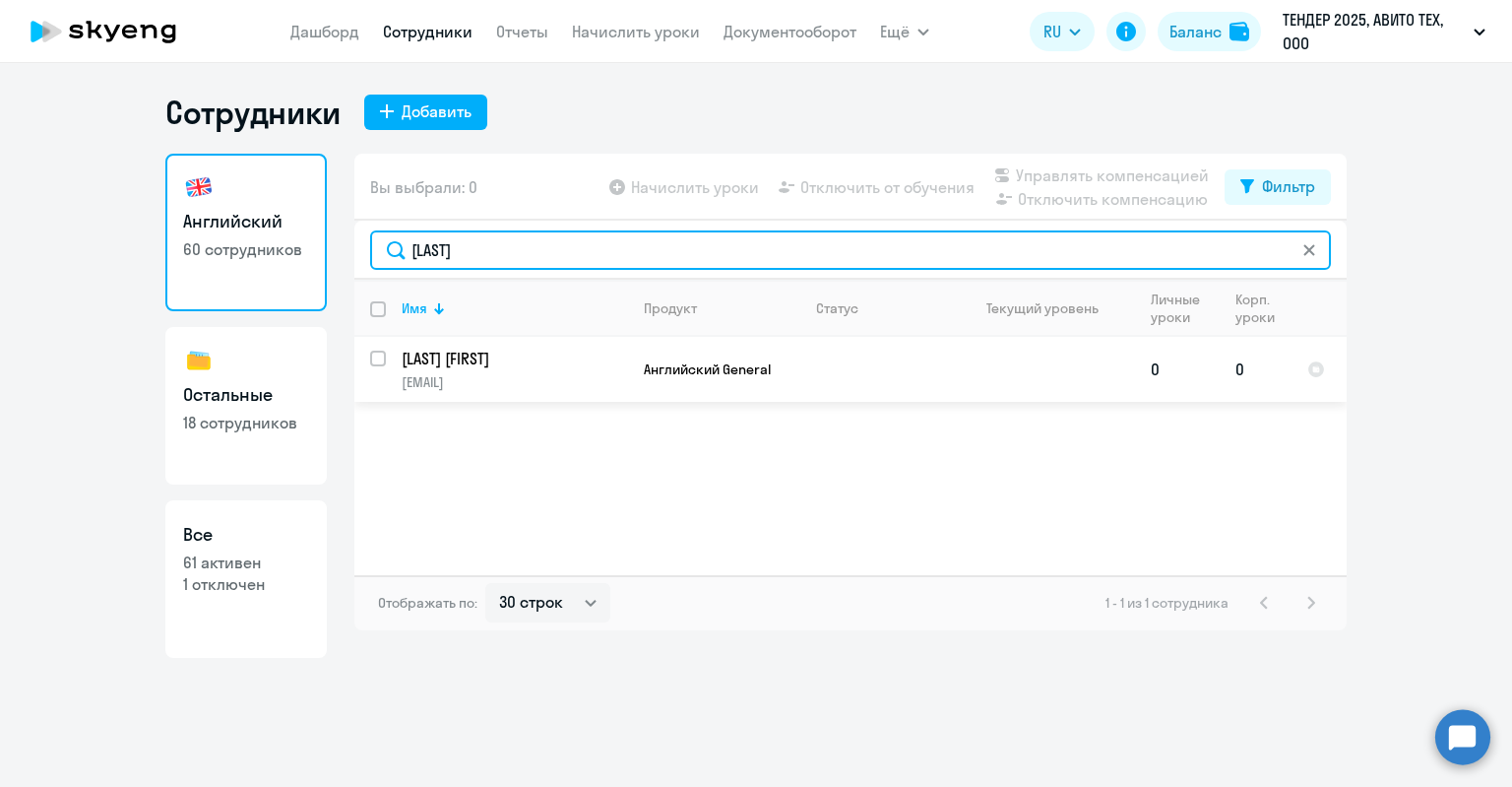 type on "[LAST]" 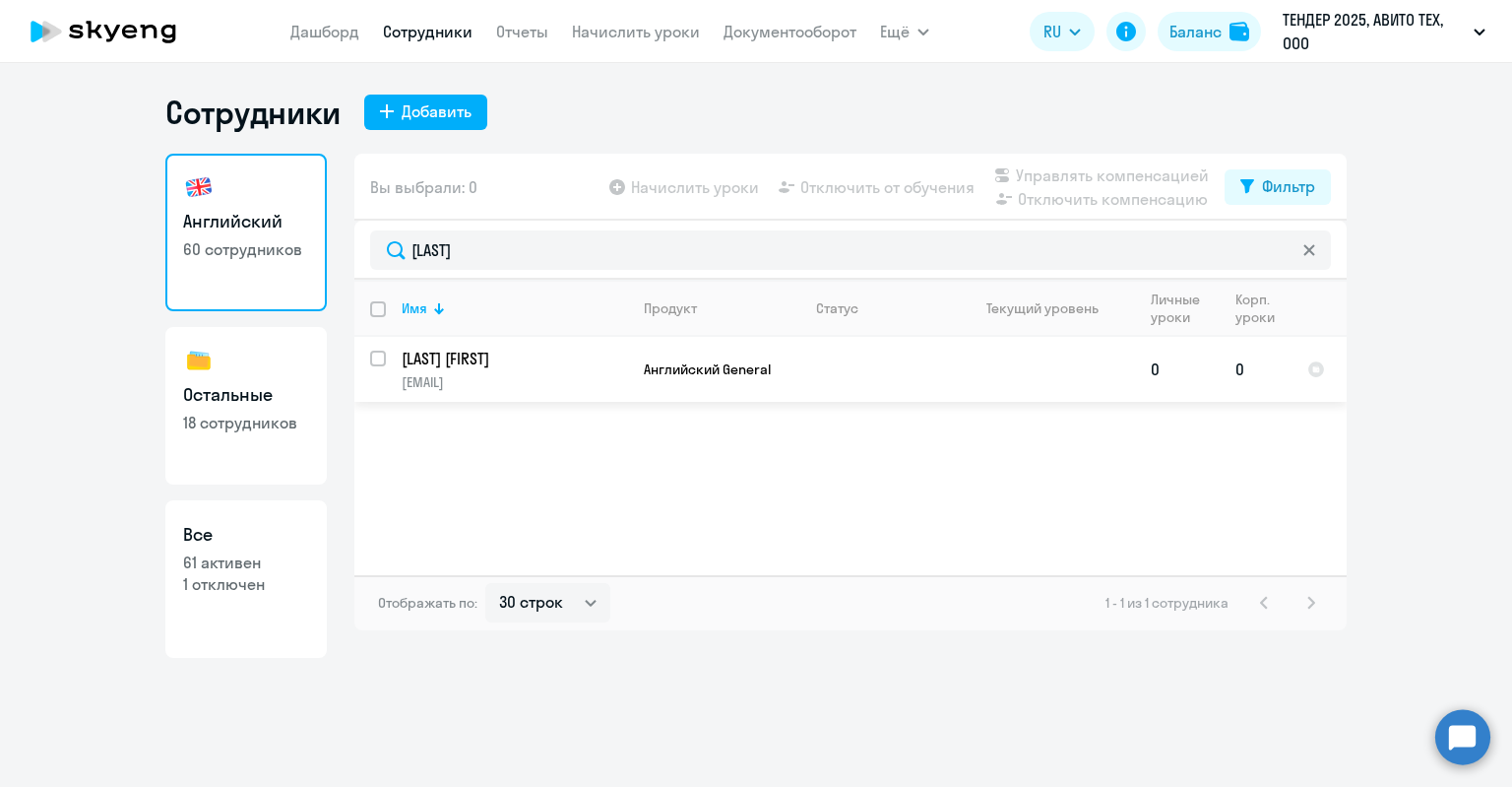 click at bounding box center (390, 370) 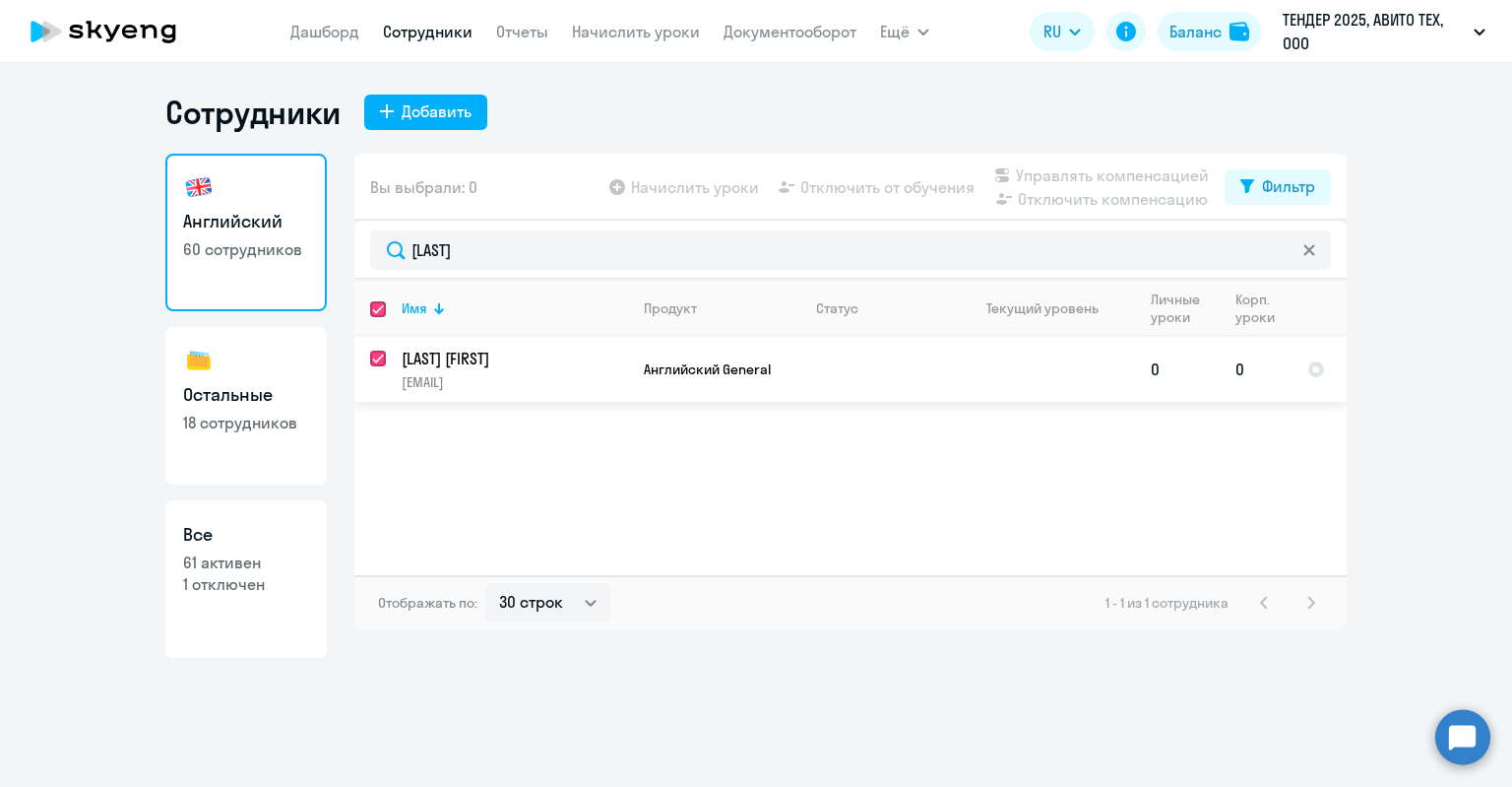 checkbox on "true" 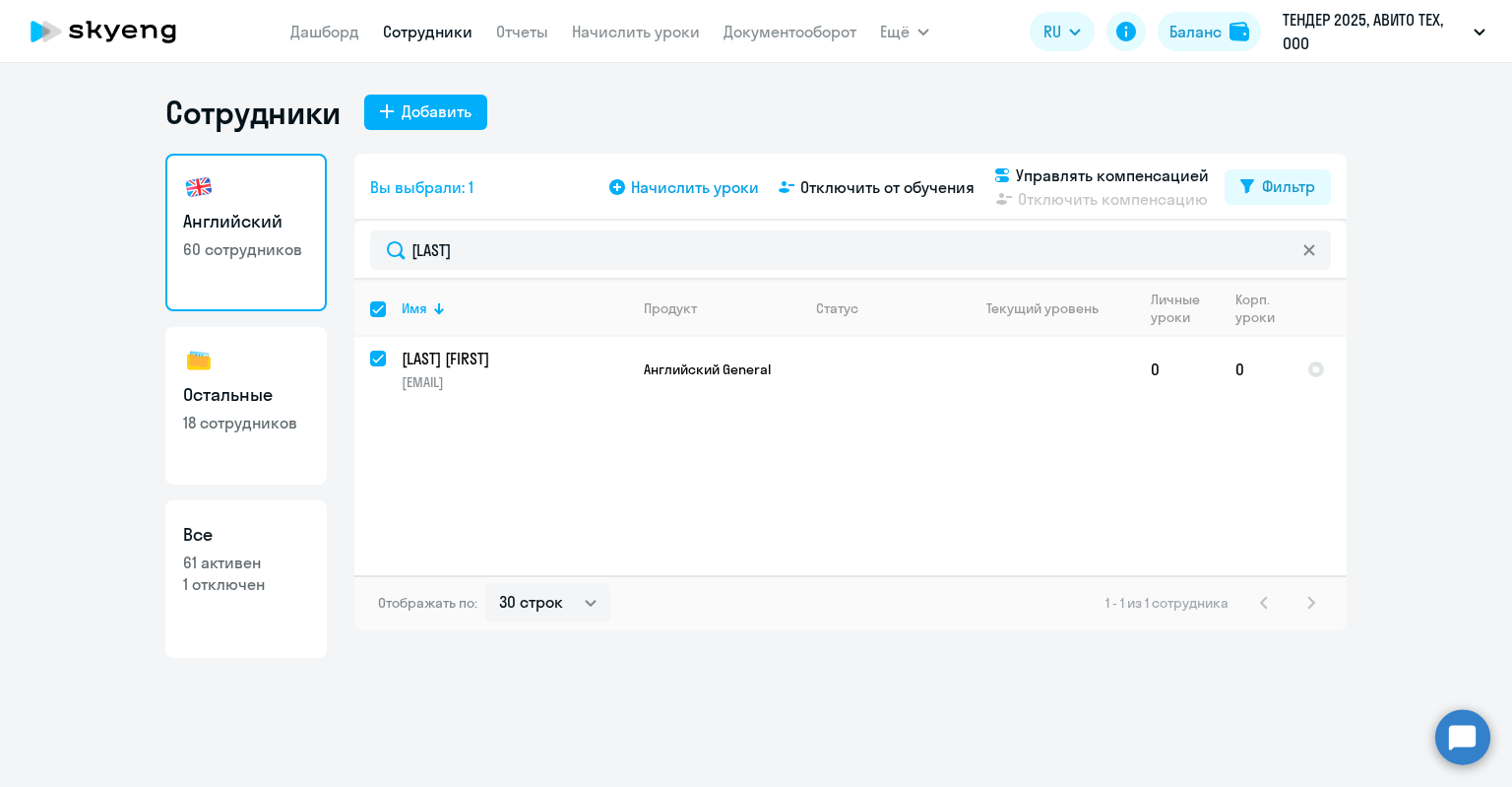 click on "Начислить уроки" 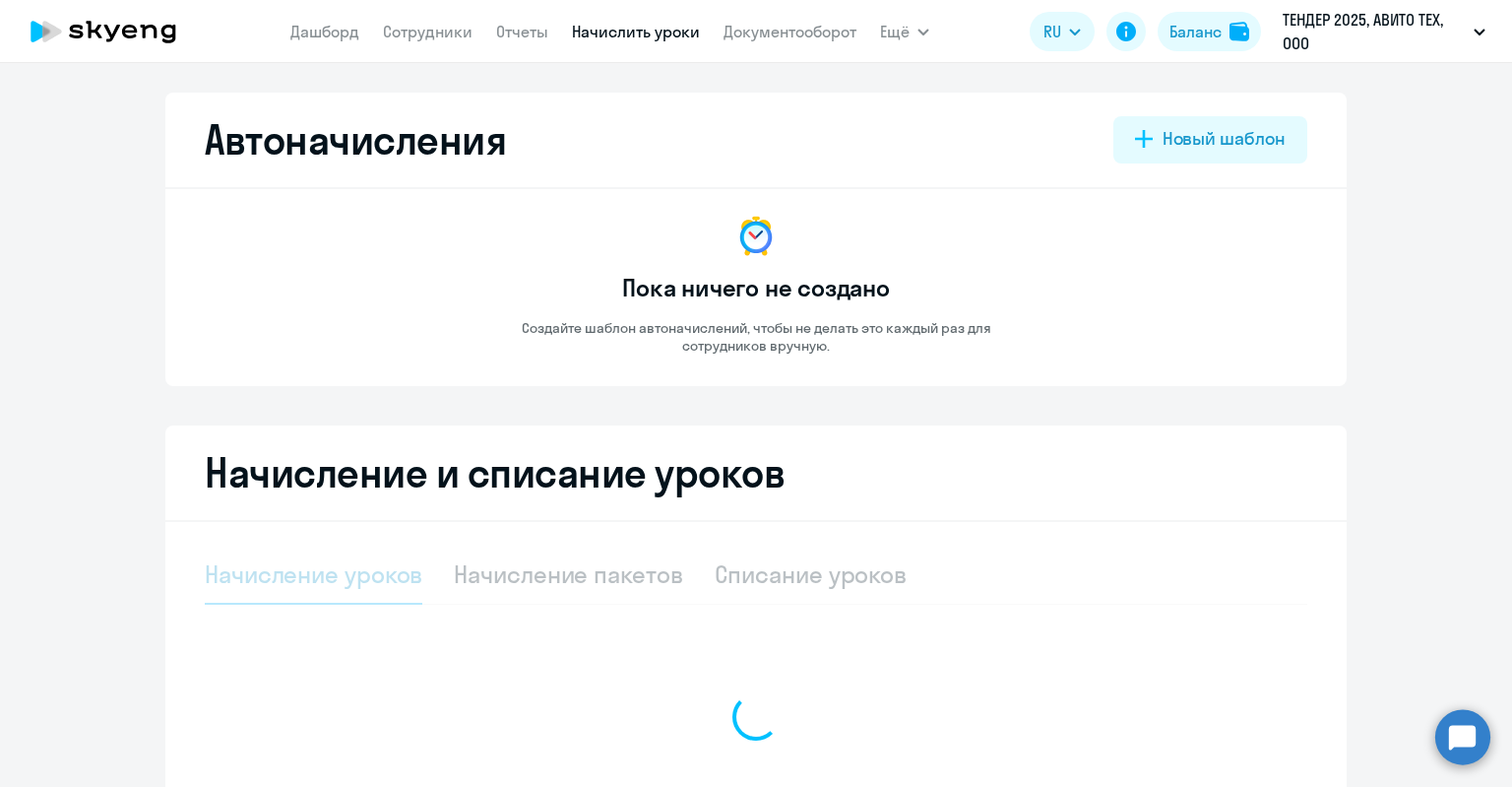 select on "10" 